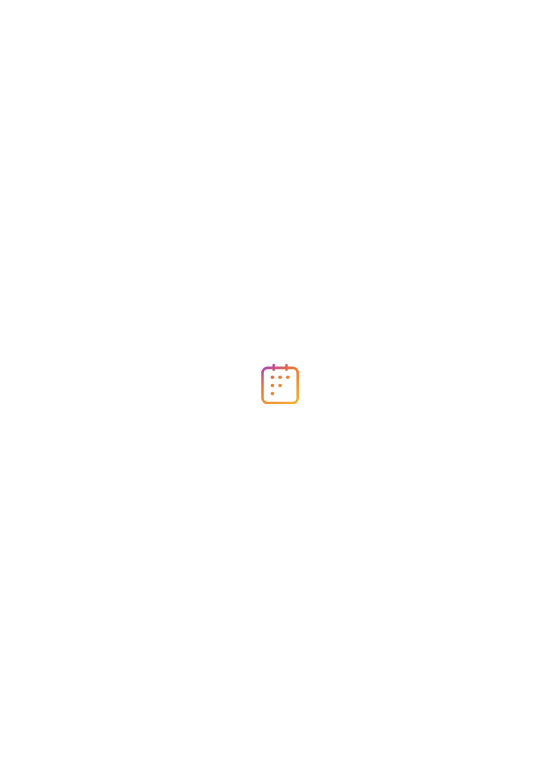 scroll, scrollTop: 0, scrollLeft: 0, axis: both 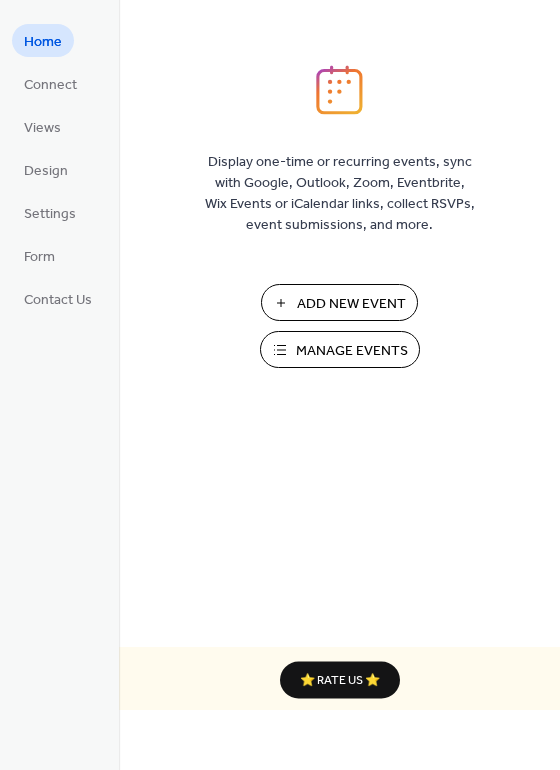 click on "Add New Event" at bounding box center [351, 304] 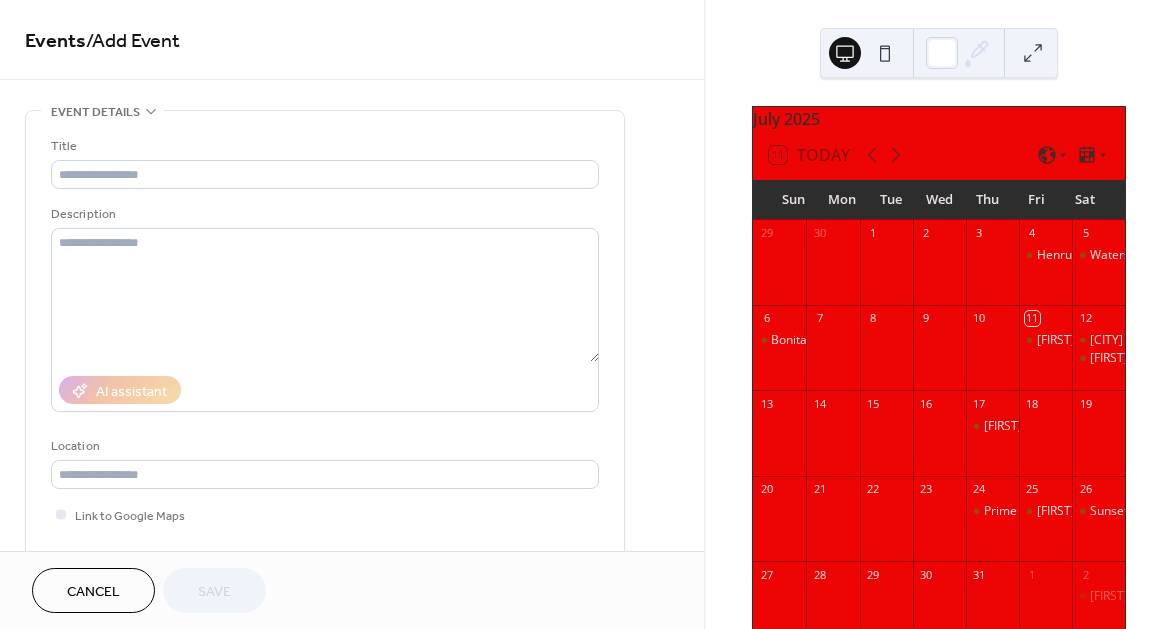 scroll, scrollTop: 0, scrollLeft: 0, axis: both 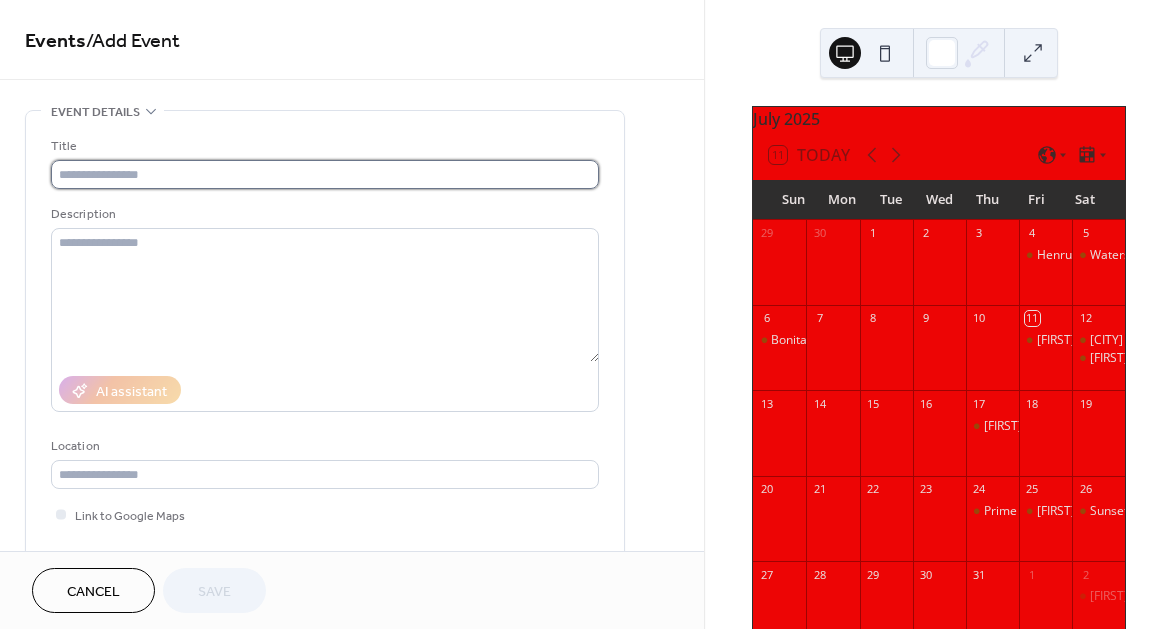 click at bounding box center (325, 174) 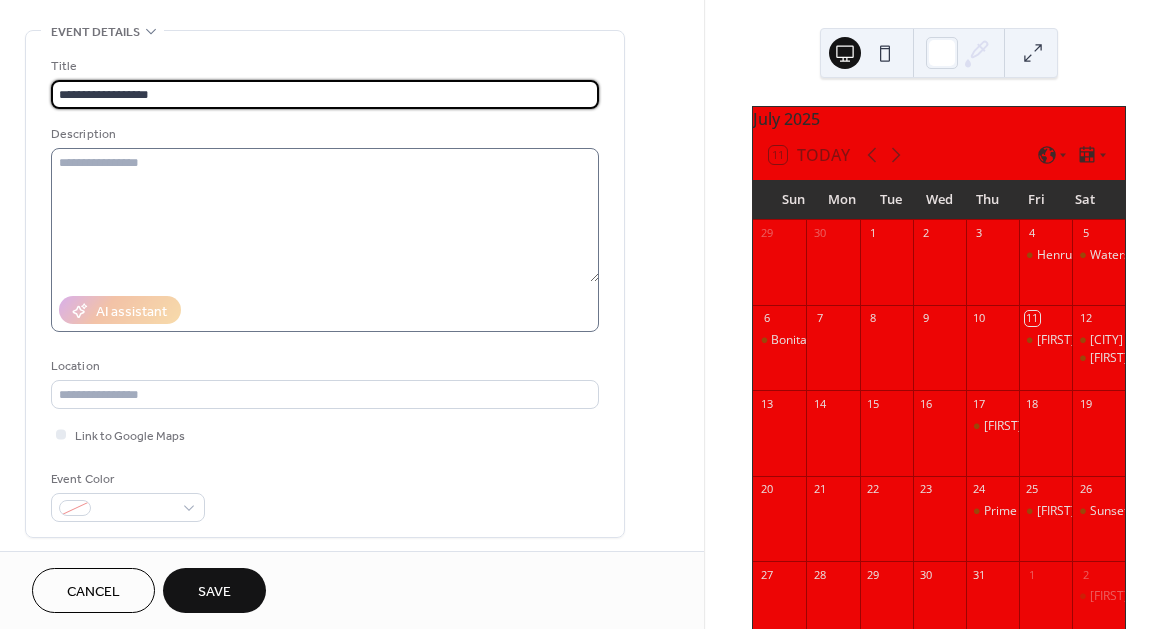 scroll, scrollTop: 117, scrollLeft: 0, axis: vertical 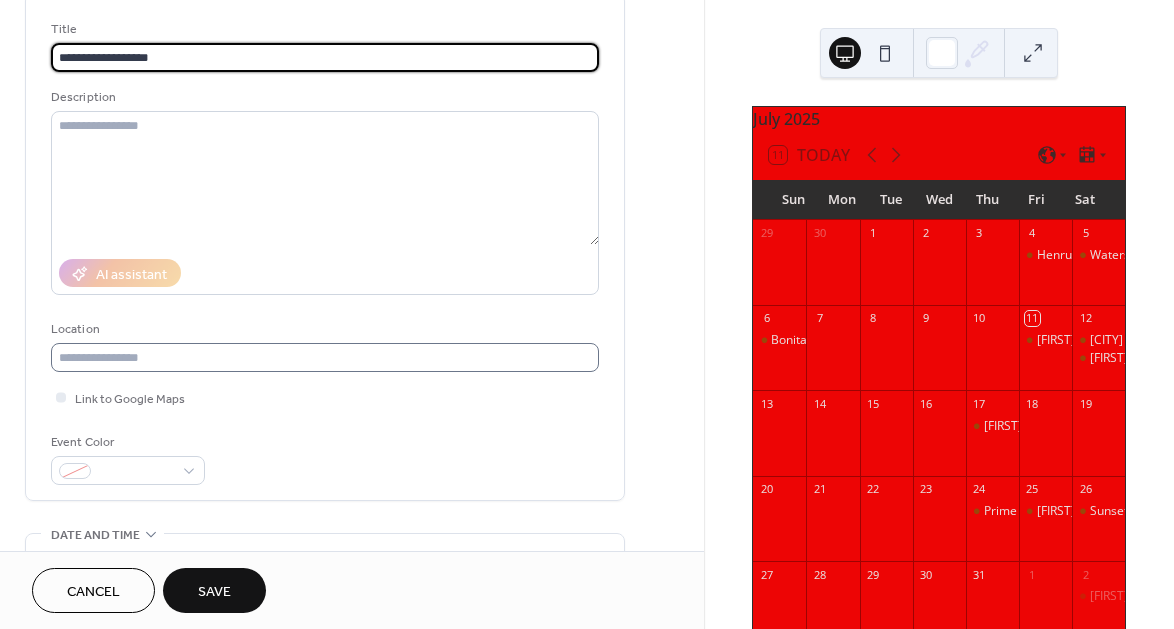 type on "**********" 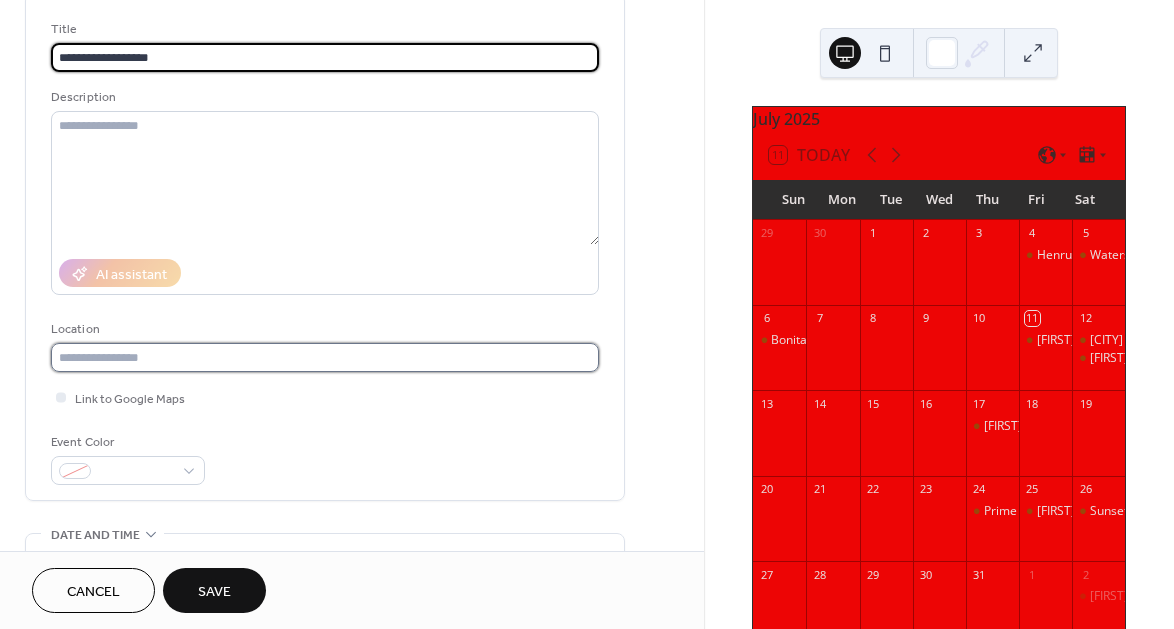 click at bounding box center (325, 357) 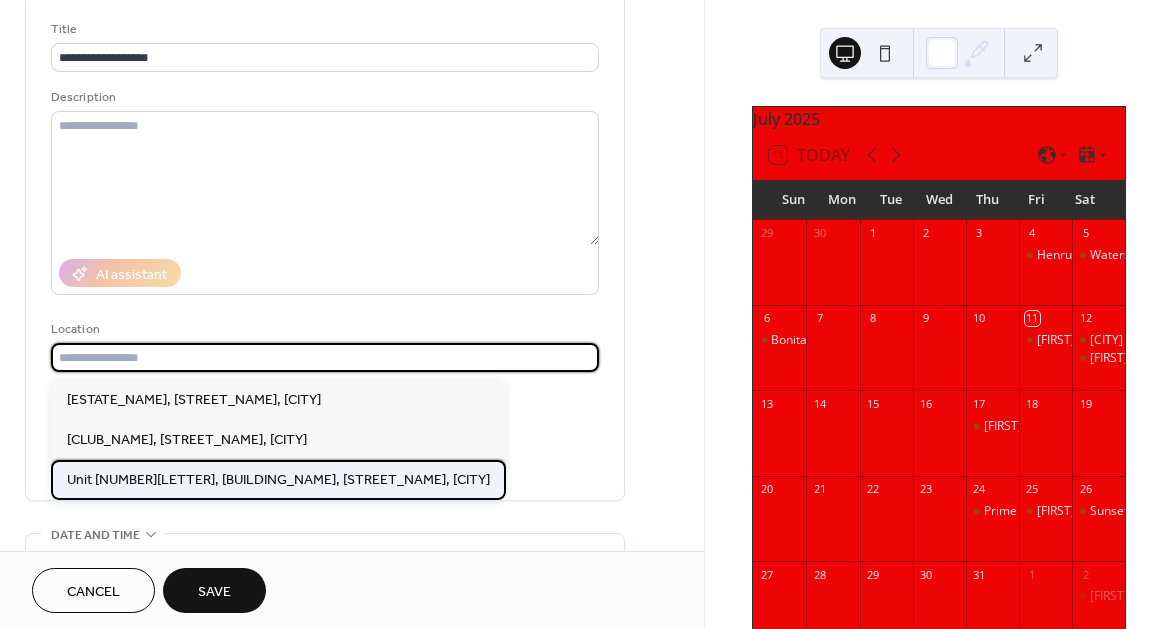 click on "Unit [NUMBER][LETTER], [BUILDING_NAME], [STREET_NAME], [CITY]" at bounding box center [278, 480] 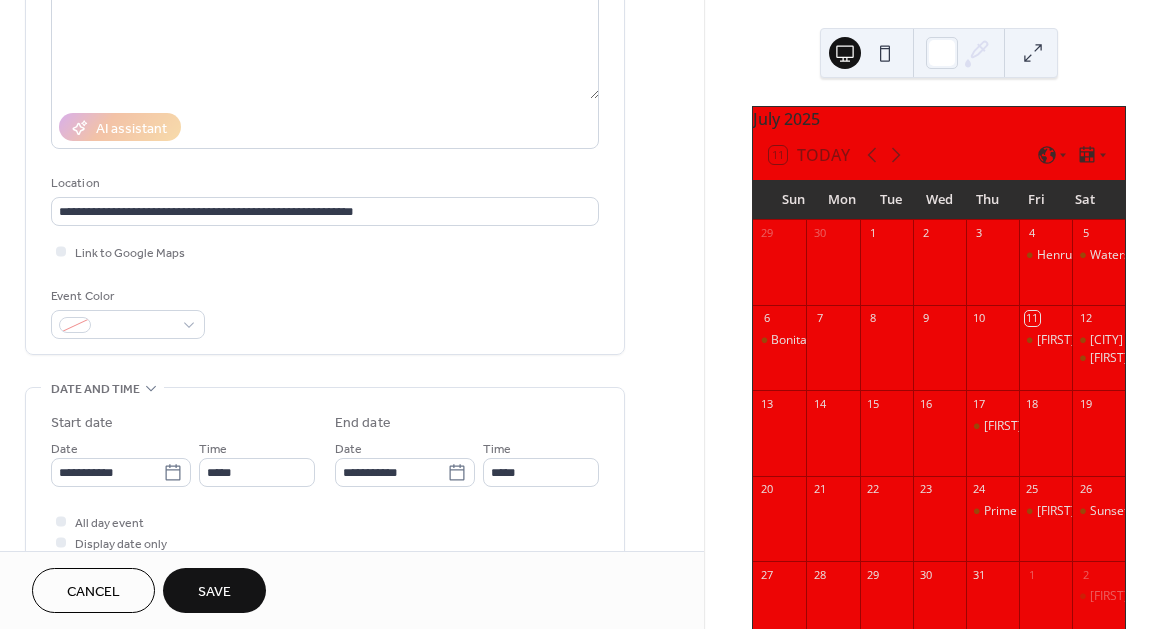 scroll, scrollTop: 282, scrollLeft: 0, axis: vertical 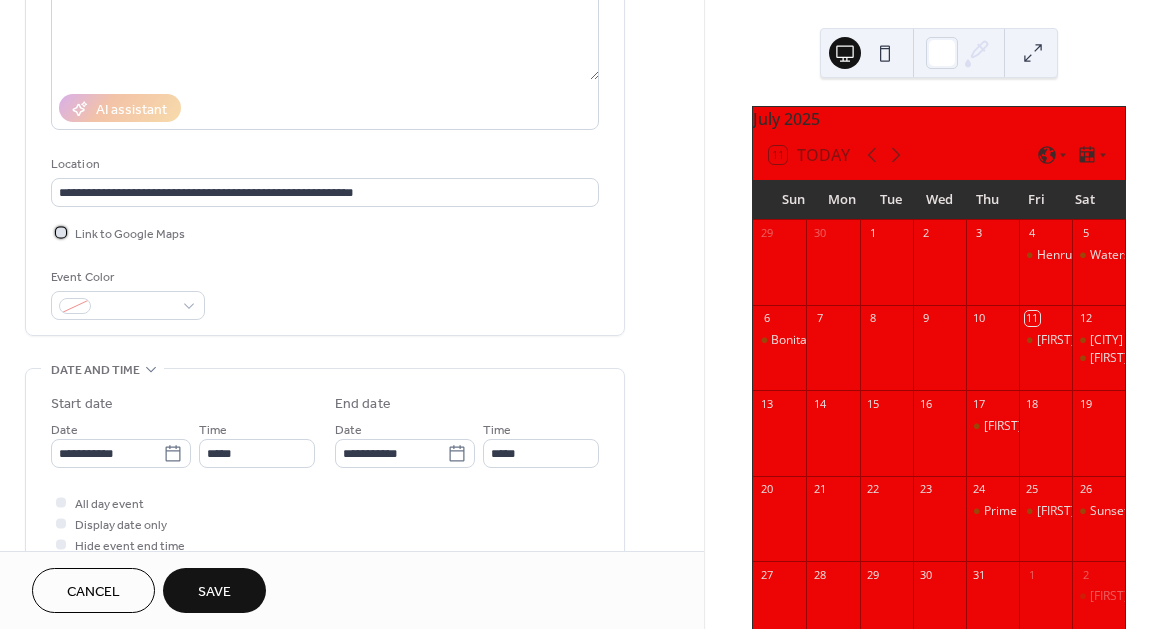 click at bounding box center [61, 232] 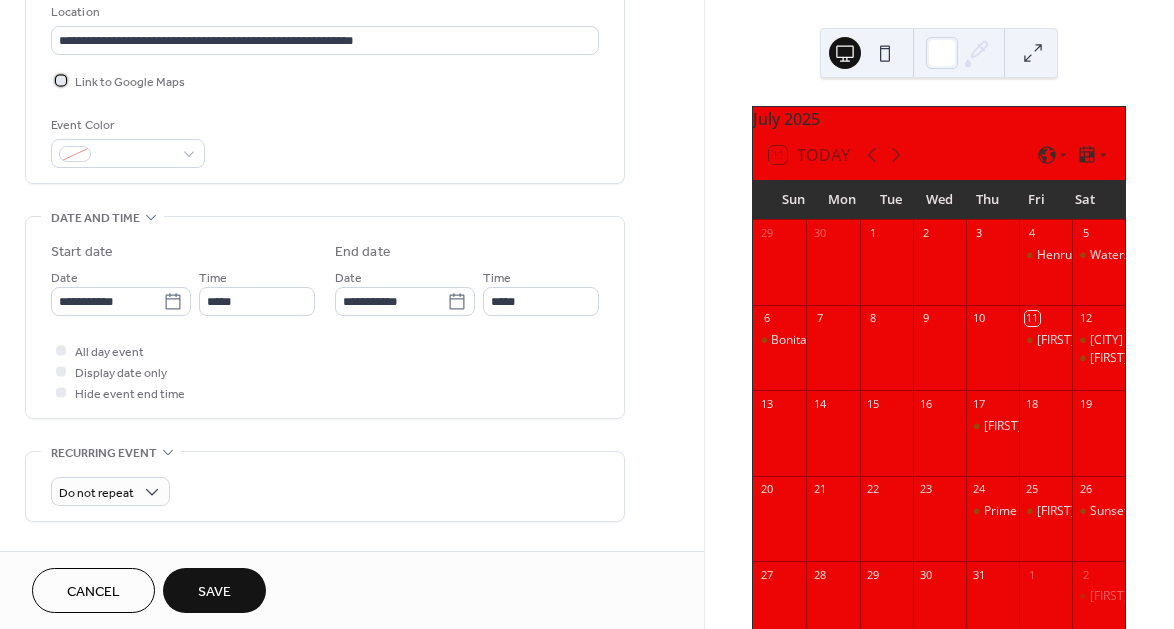 scroll, scrollTop: 438, scrollLeft: 0, axis: vertical 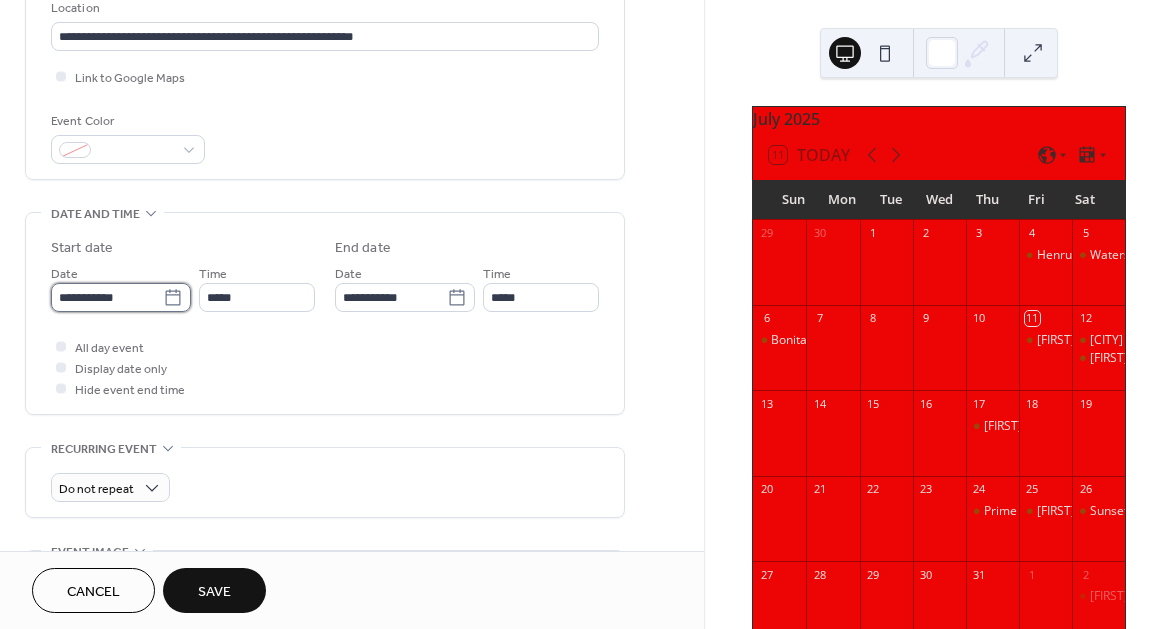 click on "**********" at bounding box center [107, 297] 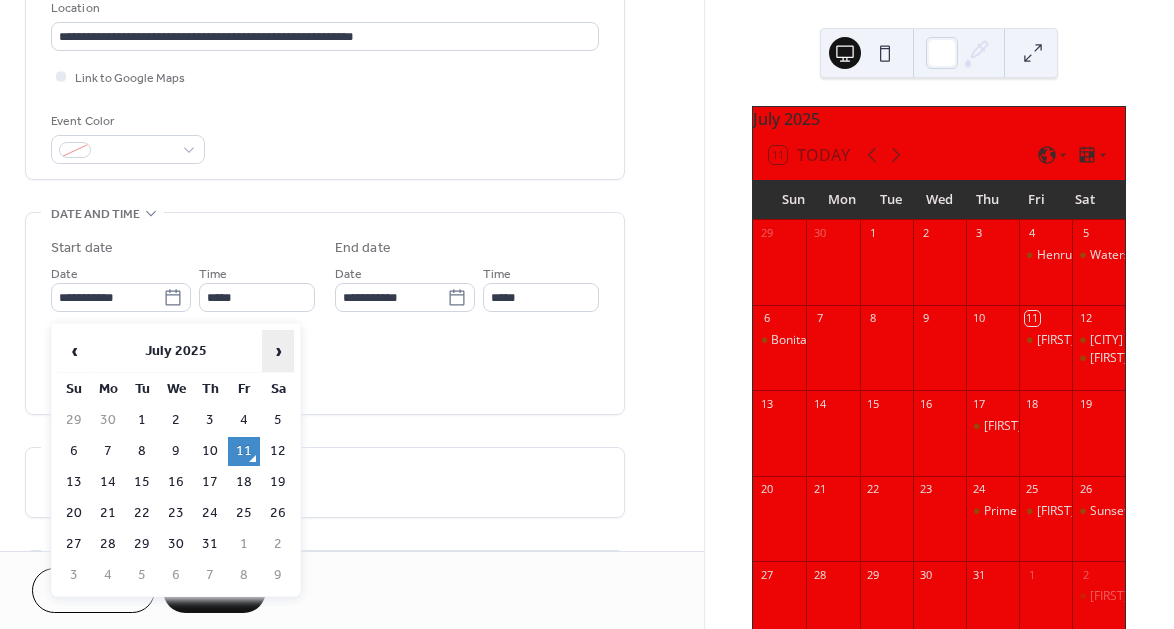 click on "›" at bounding box center (278, 351) 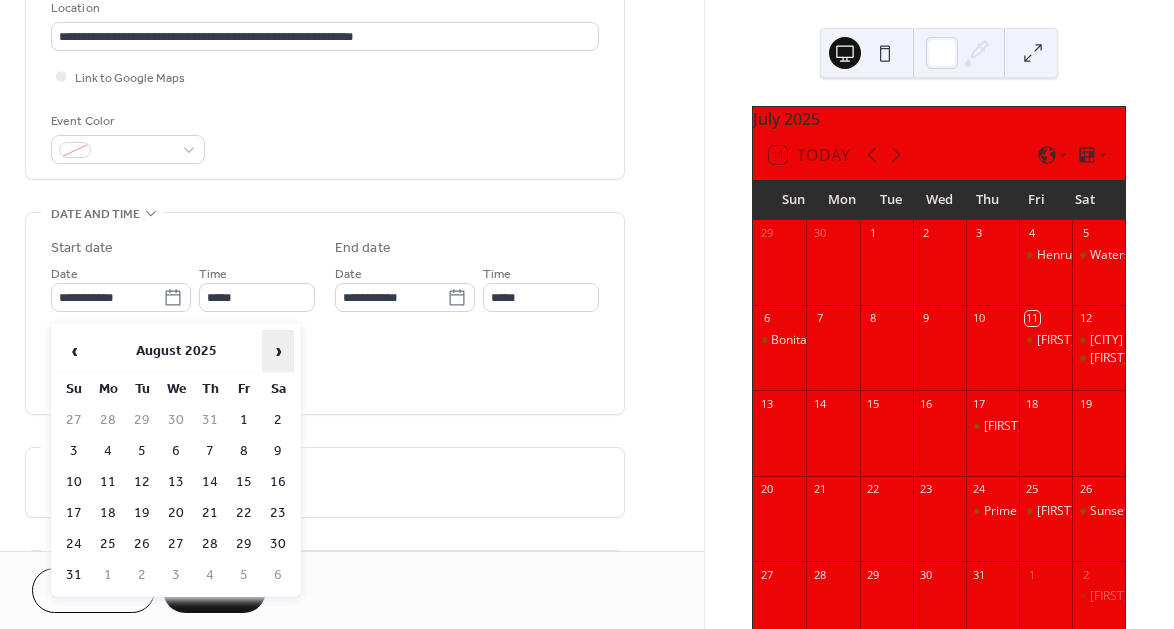 click on "›" at bounding box center (278, 351) 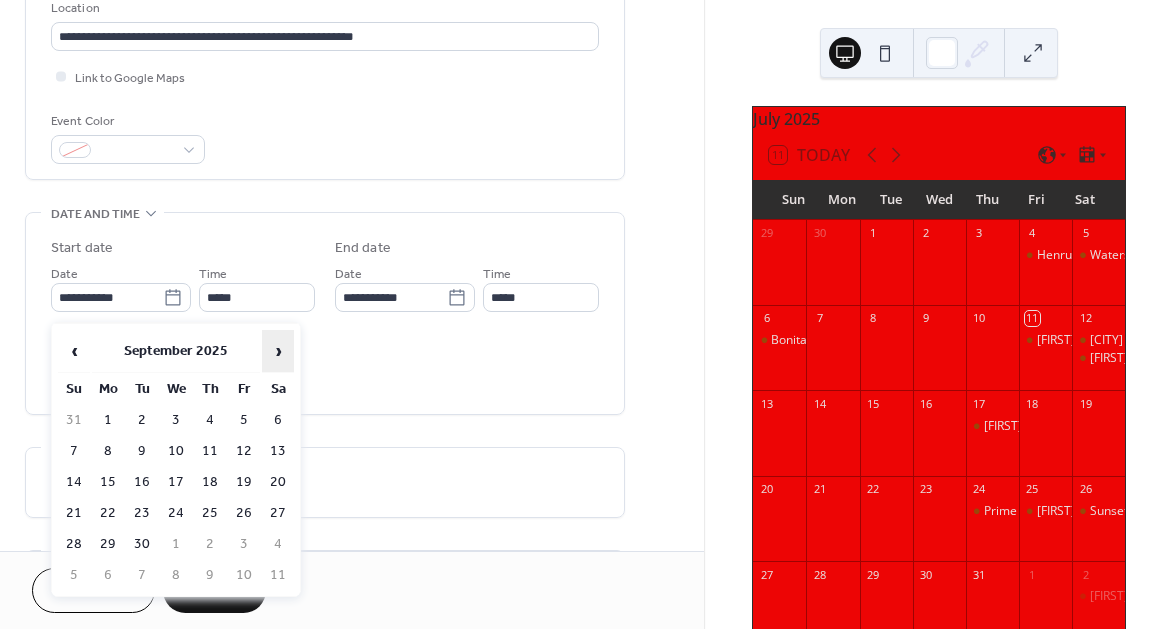 click on "›" at bounding box center (278, 351) 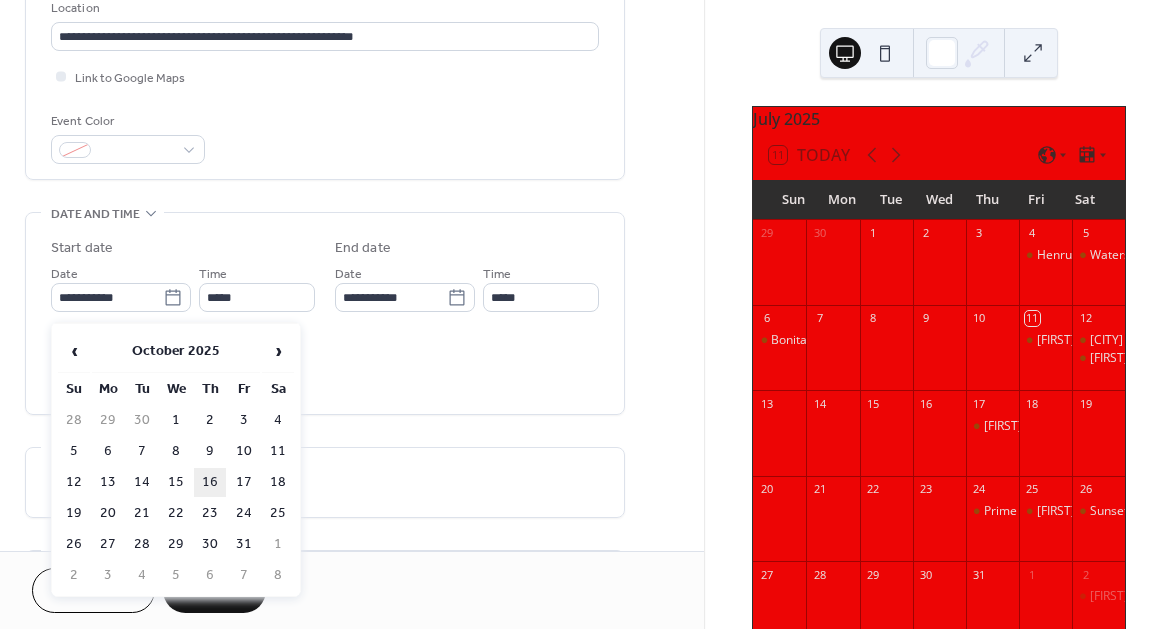 click on "16" at bounding box center (210, 482) 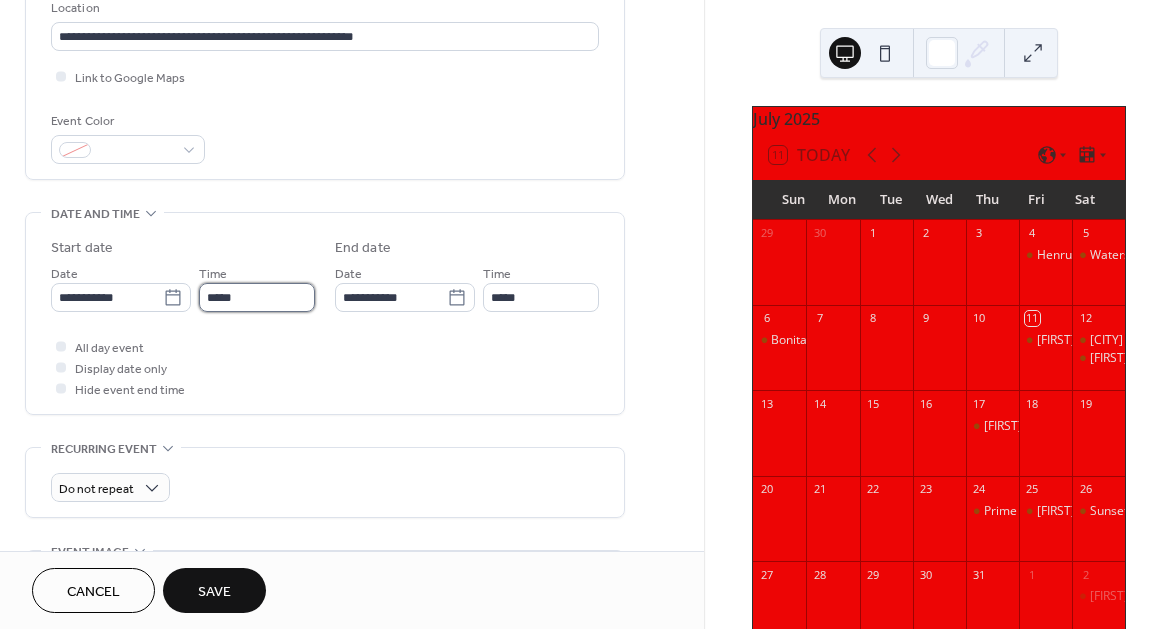 click on "*****" at bounding box center [257, 297] 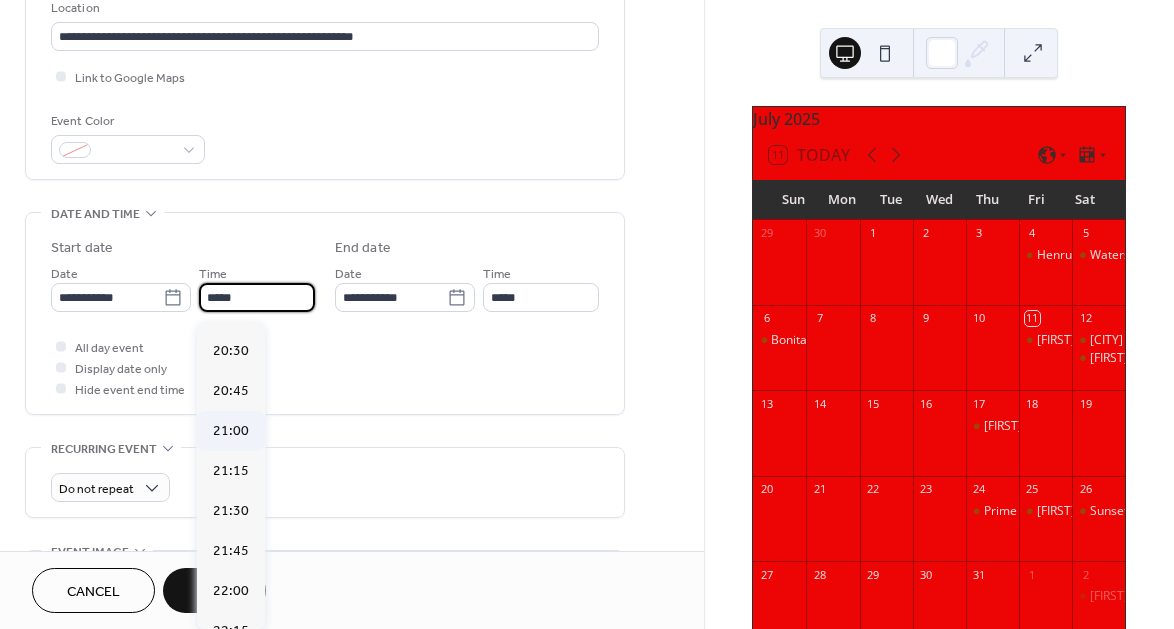 scroll, scrollTop: 3219, scrollLeft: 0, axis: vertical 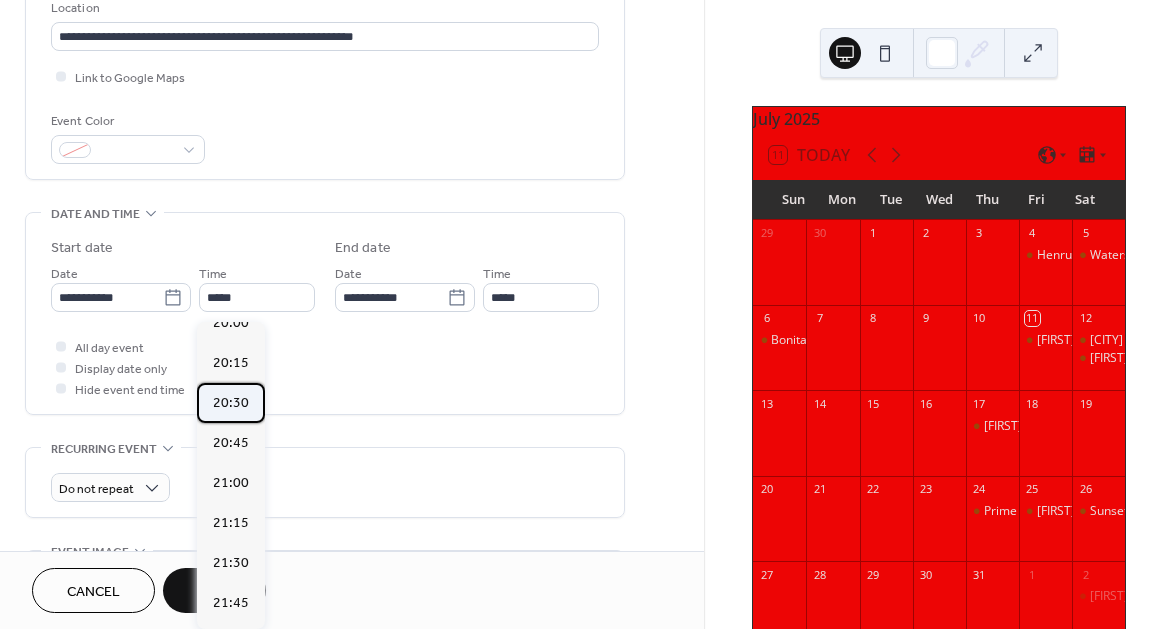 click on "20:30" at bounding box center [231, 403] 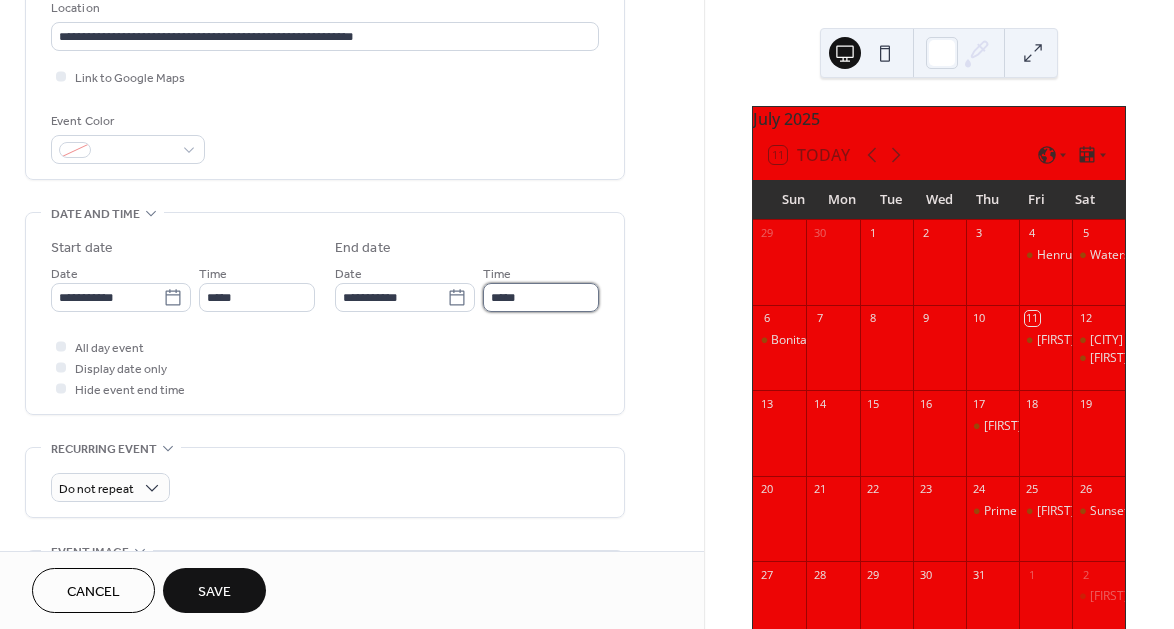 click on "*****" at bounding box center (541, 297) 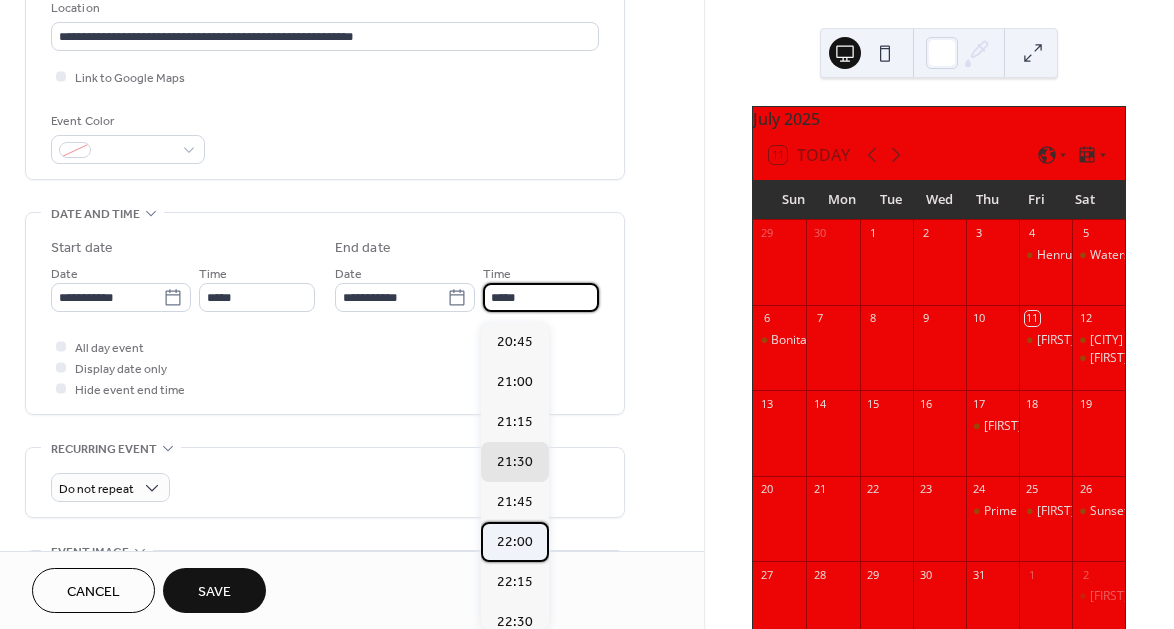 click on "22:00" at bounding box center (515, 542) 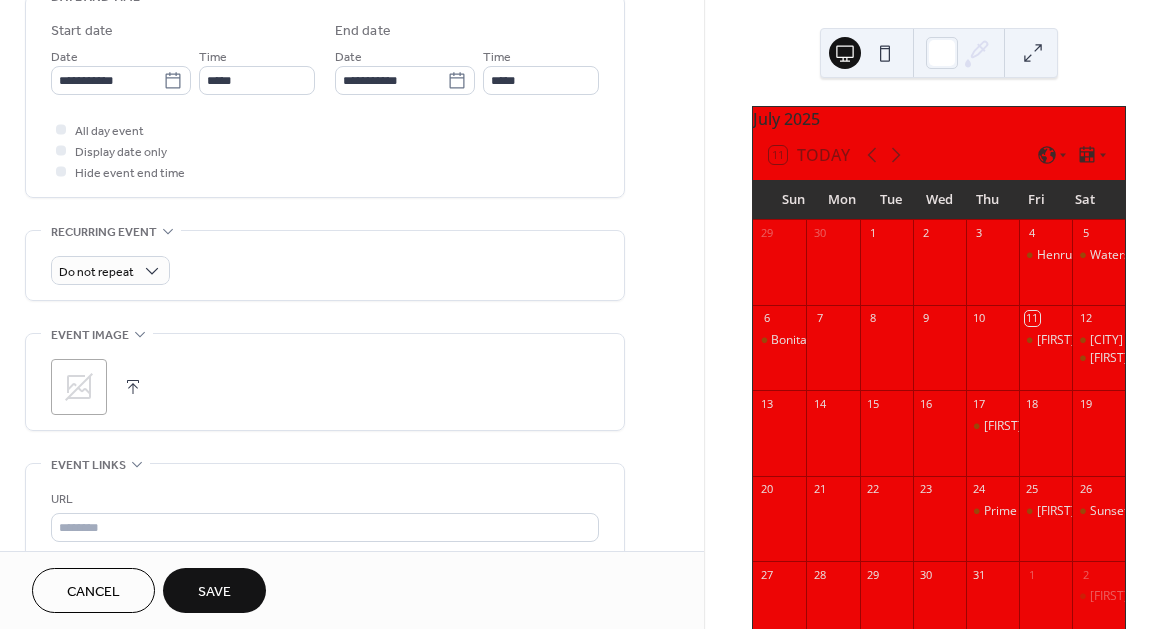 scroll, scrollTop: 660, scrollLeft: 0, axis: vertical 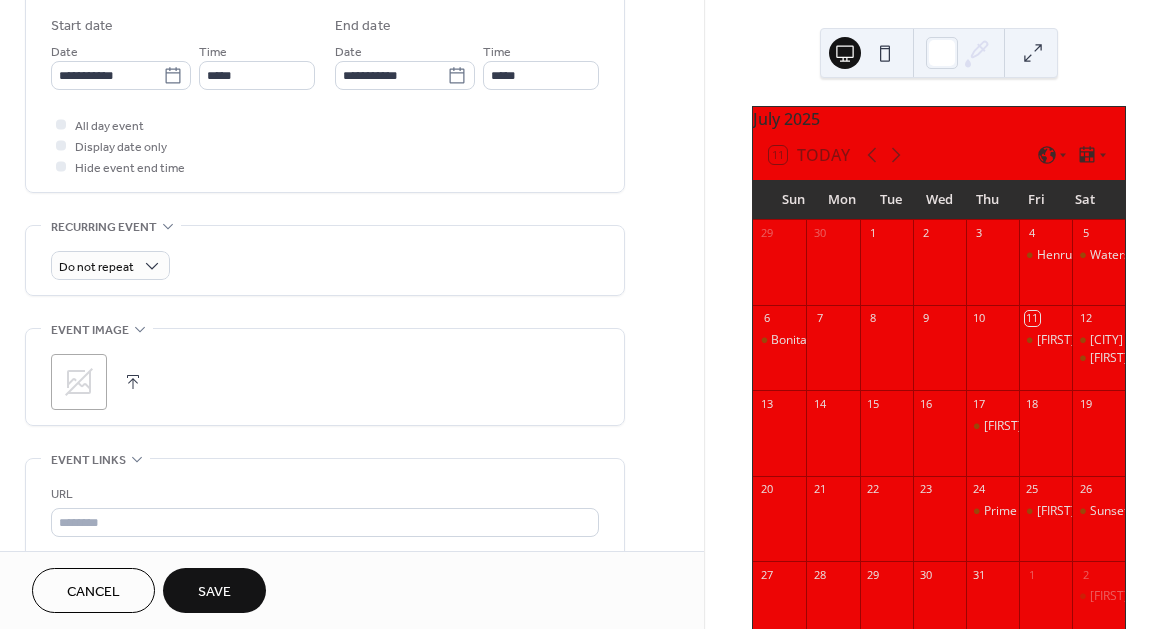 click 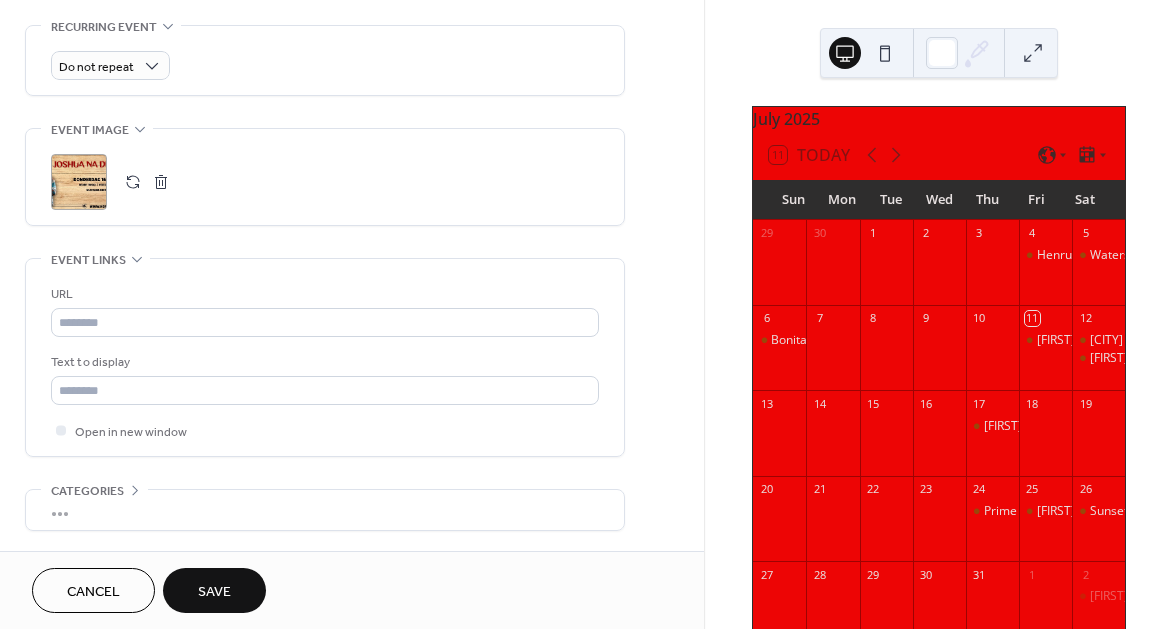scroll, scrollTop: 869, scrollLeft: 0, axis: vertical 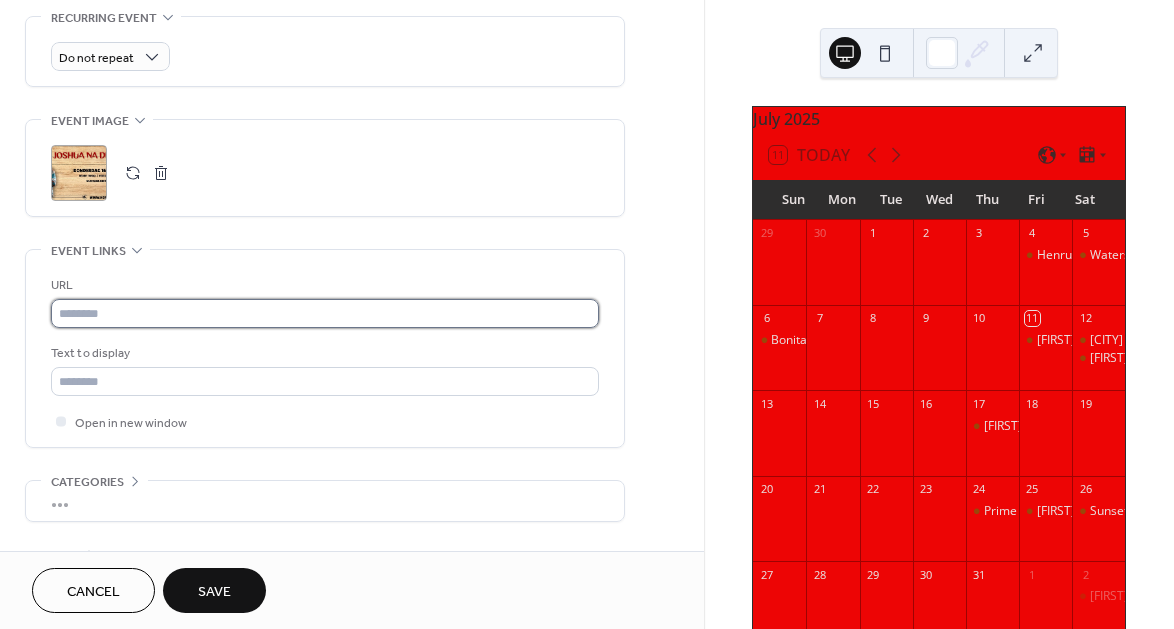click at bounding box center (325, 313) 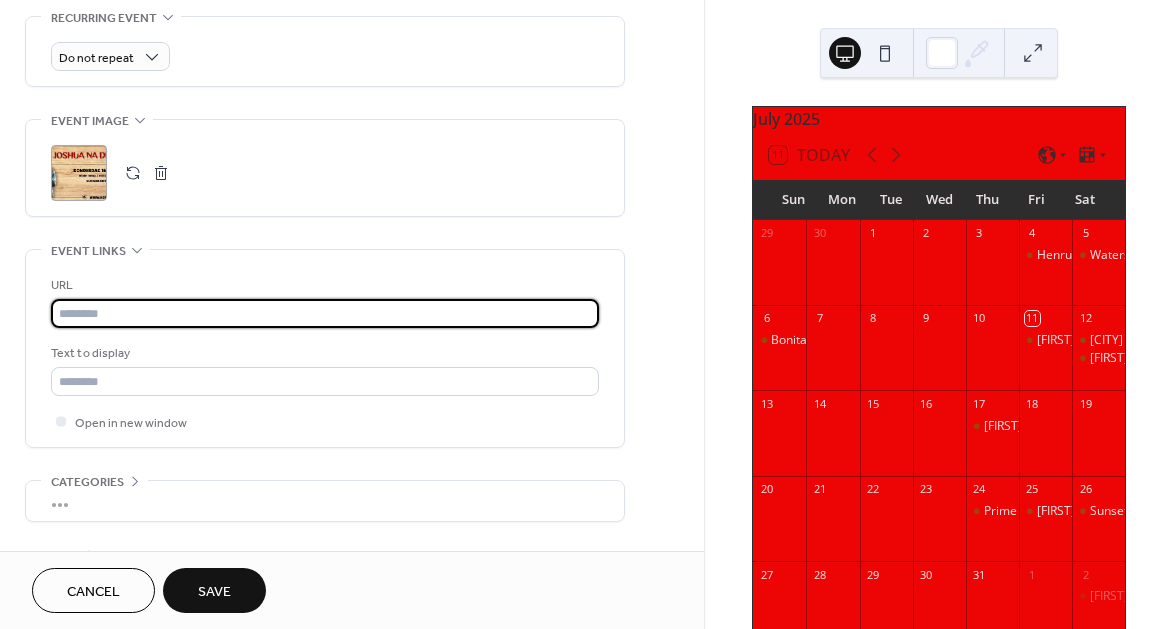 paste on "**********" 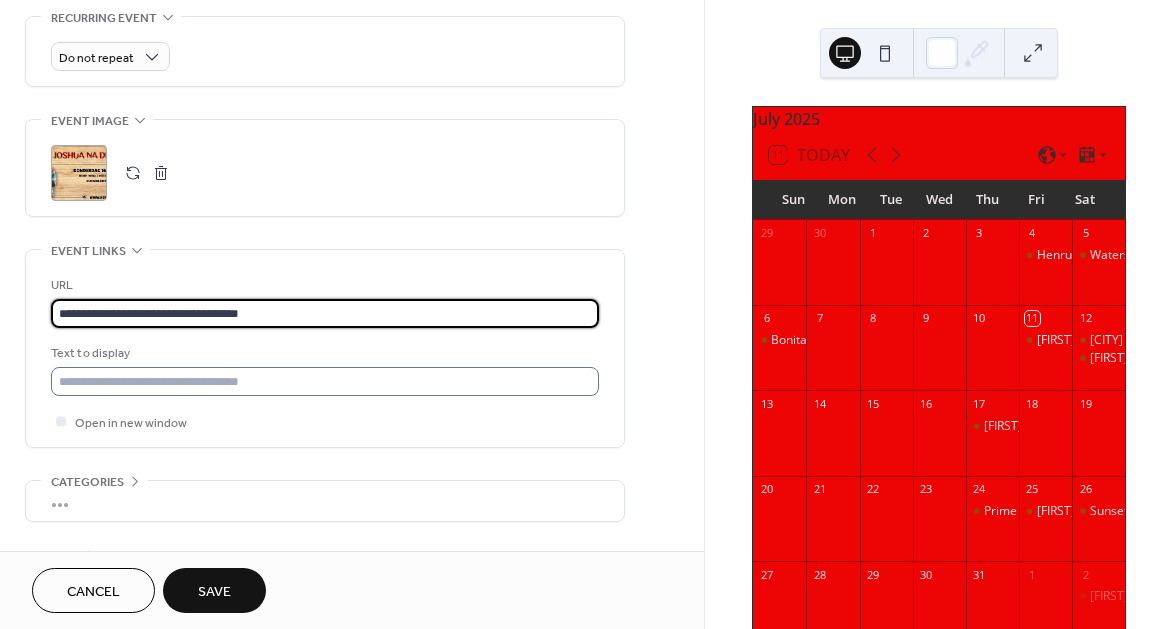 type on "**********" 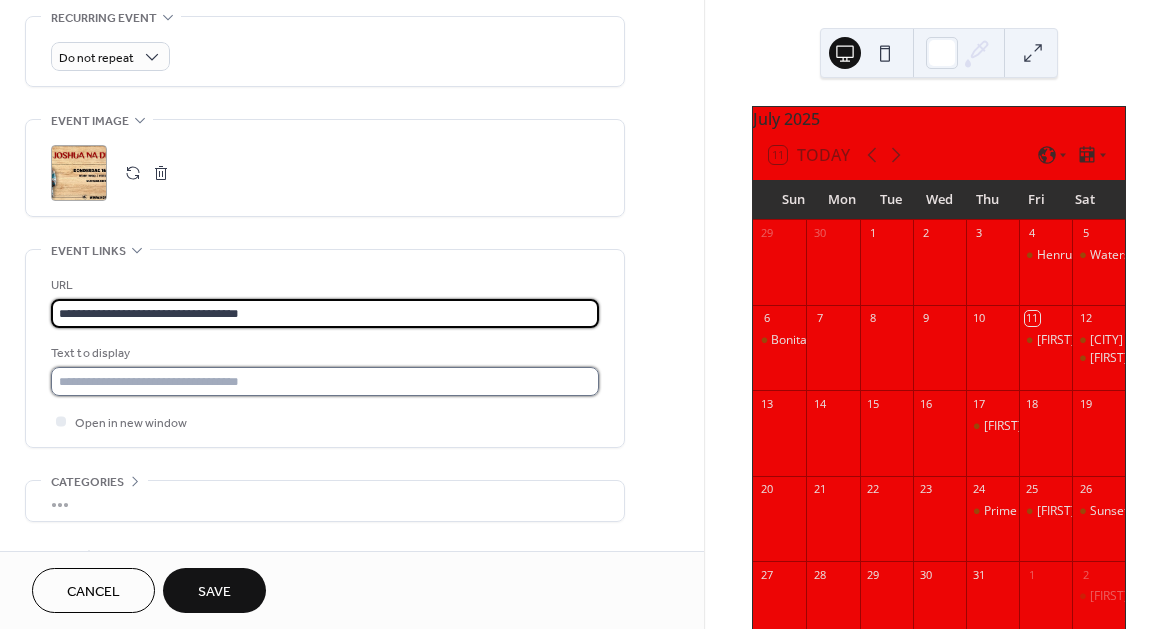 click at bounding box center (325, 381) 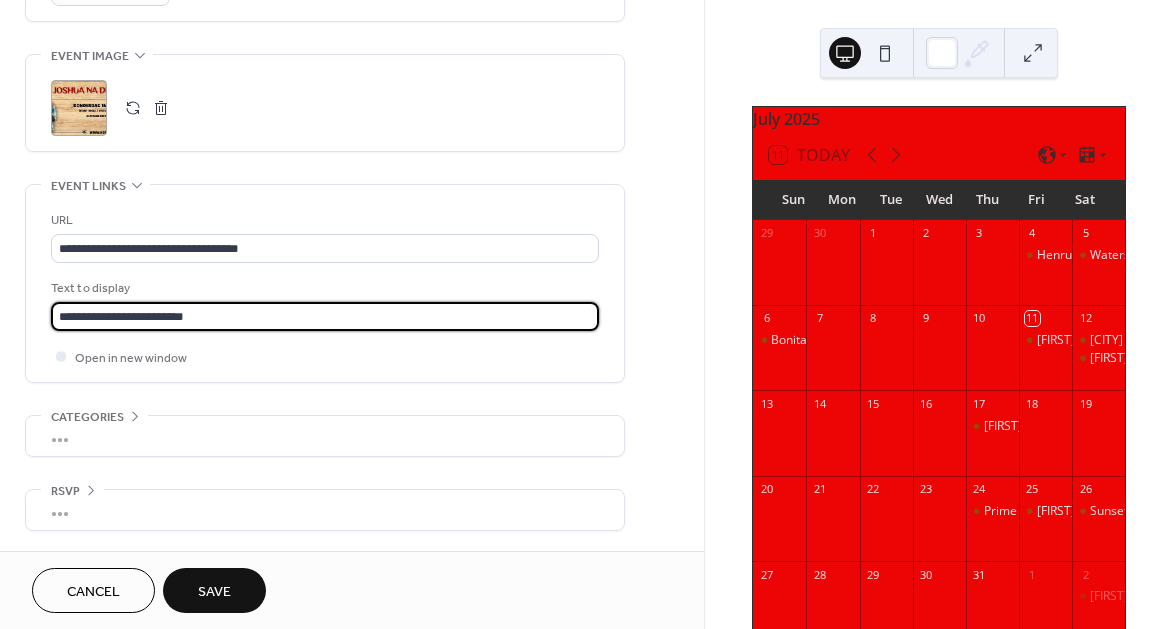 scroll, scrollTop: 944, scrollLeft: 0, axis: vertical 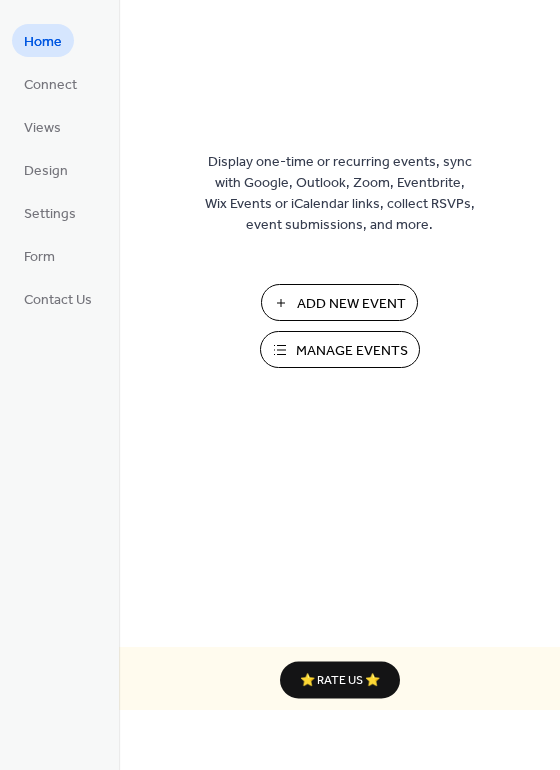 click on "Add New Event" at bounding box center [351, 304] 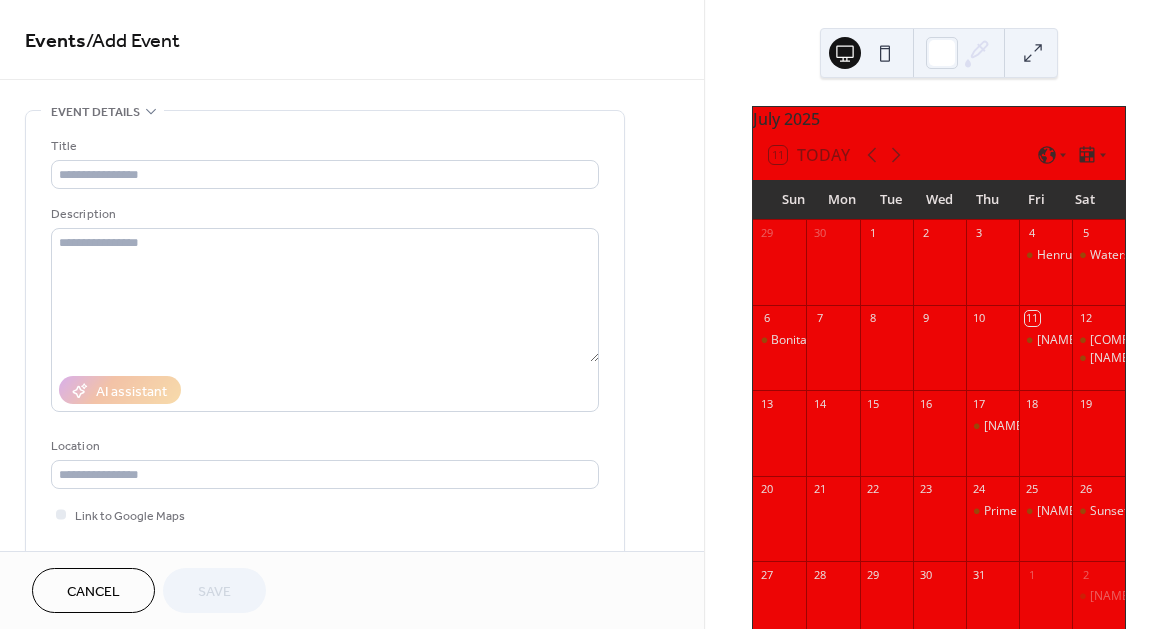 scroll, scrollTop: 0, scrollLeft: 0, axis: both 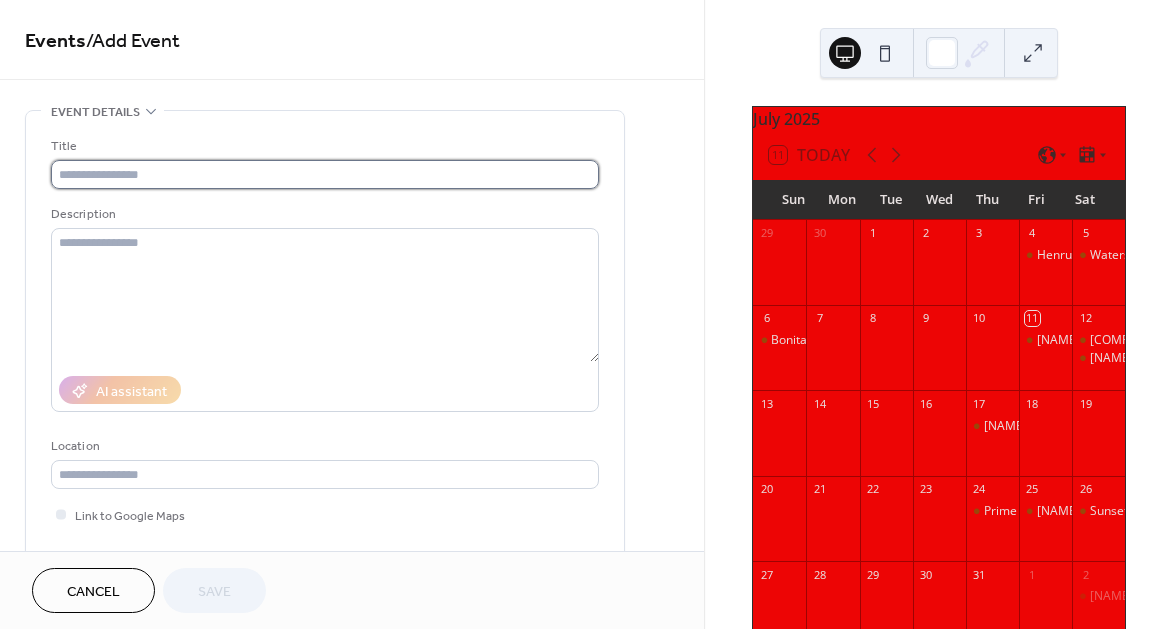 click at bounding box center [325, 174] 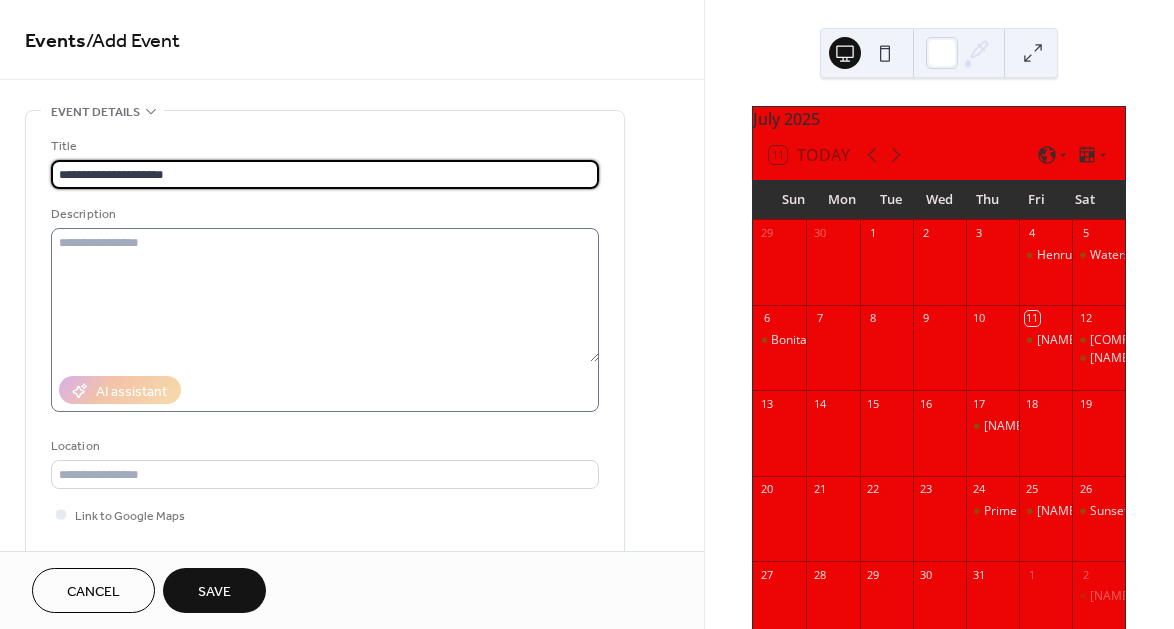 type on "**********" 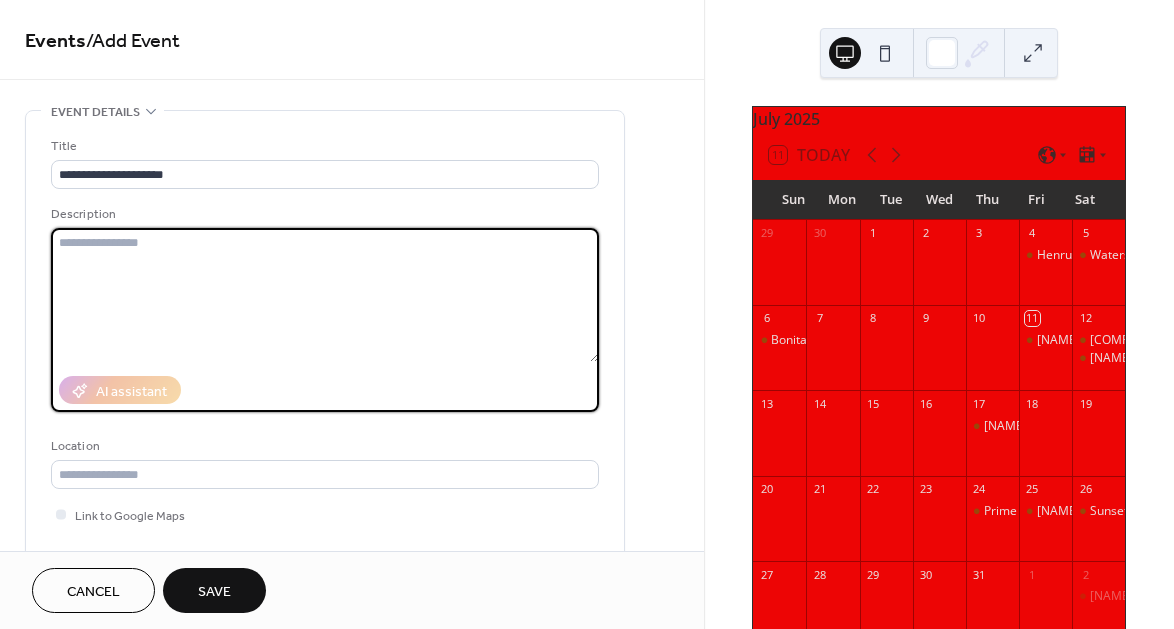 click at bounding box center [325, 295] 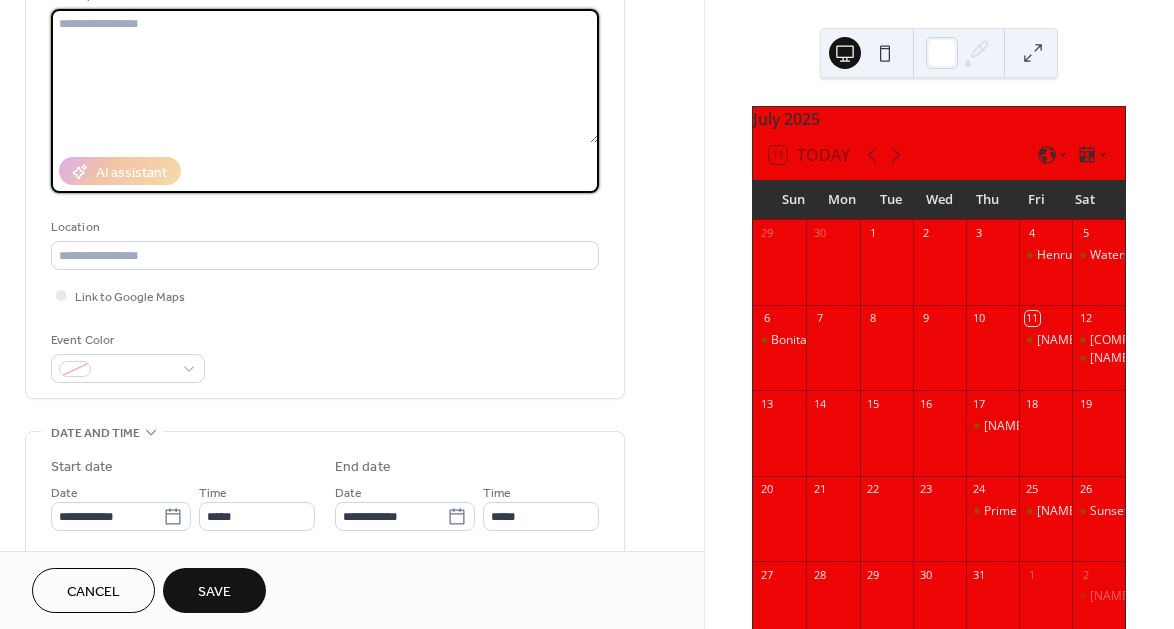 scroll, scrollTop: 221, scrollLeft: 0, axis: vertical 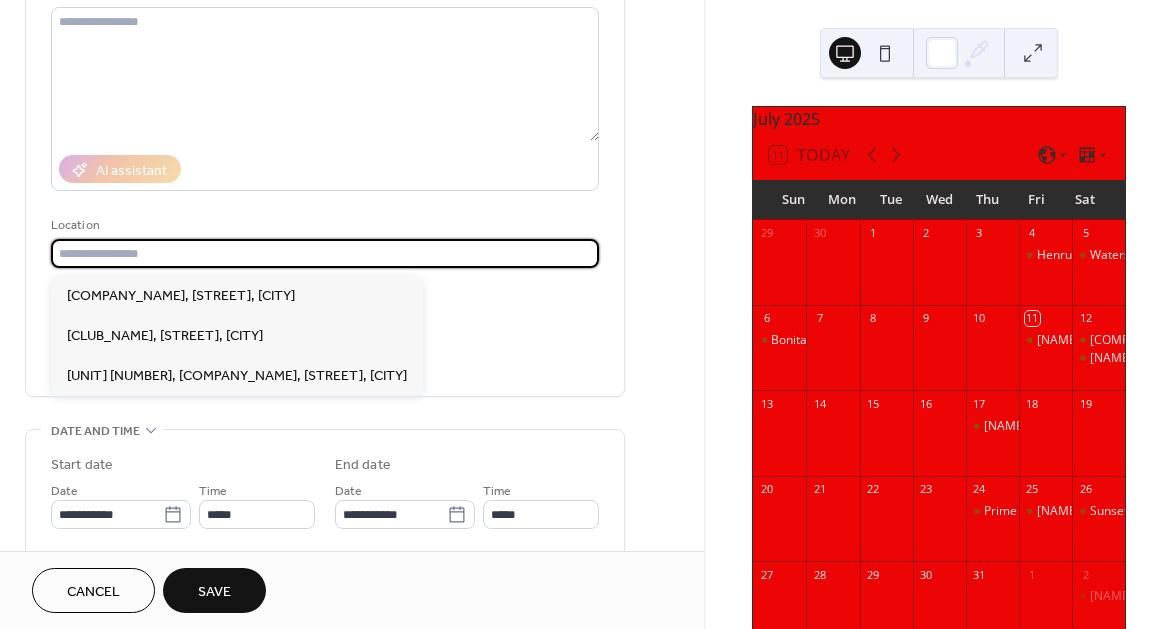 click at bounding box center [325, 253] 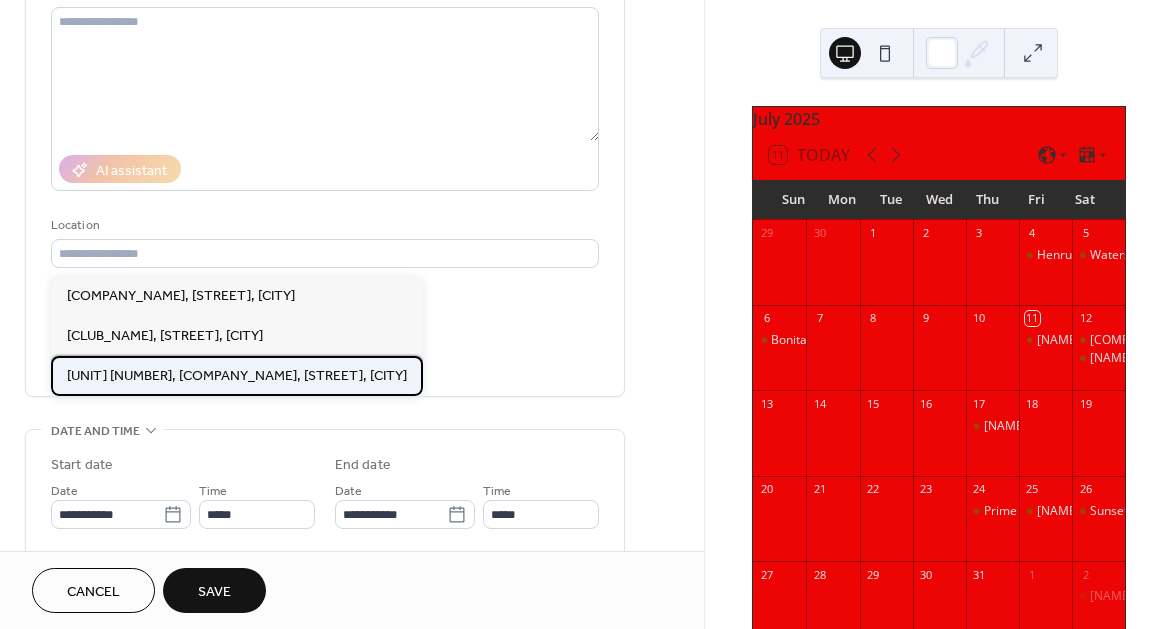 click on "Unit [NUMBER][LETTER], [BUILDING_NAME], [STREET_NAME], [CITY]" at bounding box center (237, 376) 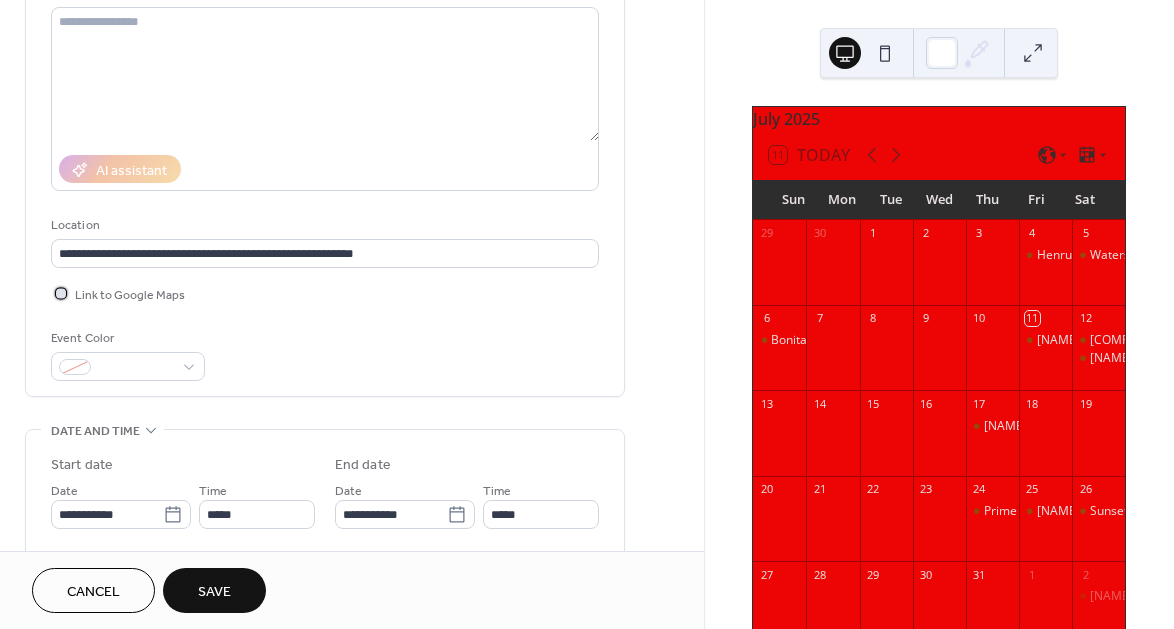 click at bounding box center [61, 293] 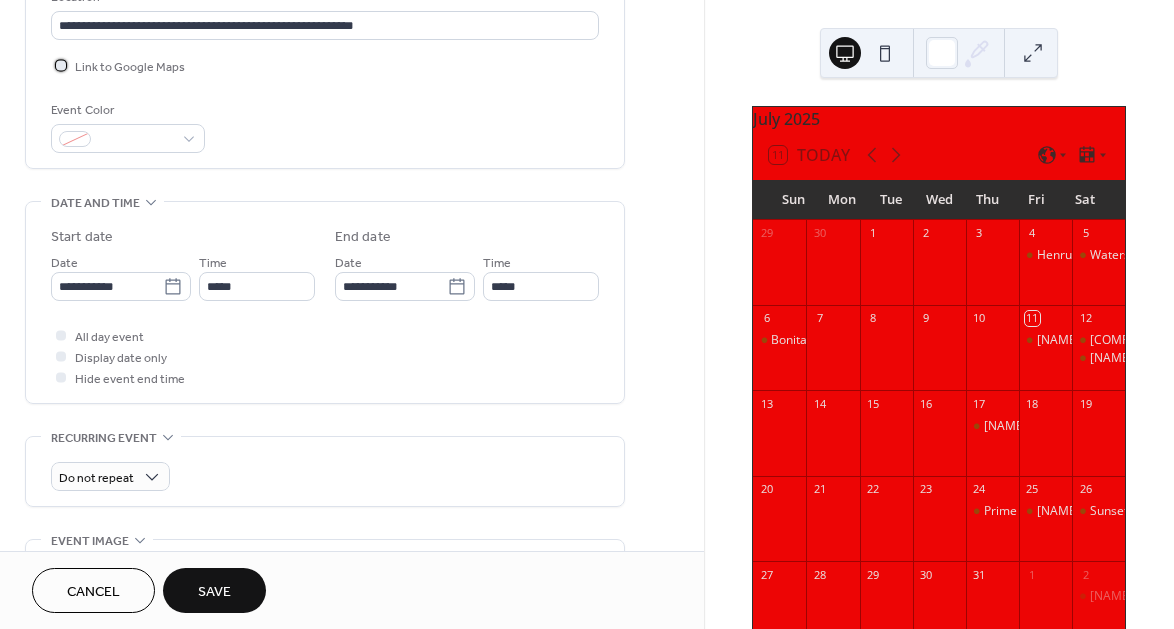 scroll, scrollTop: 454, scrollLeft: 0, axis: vertical 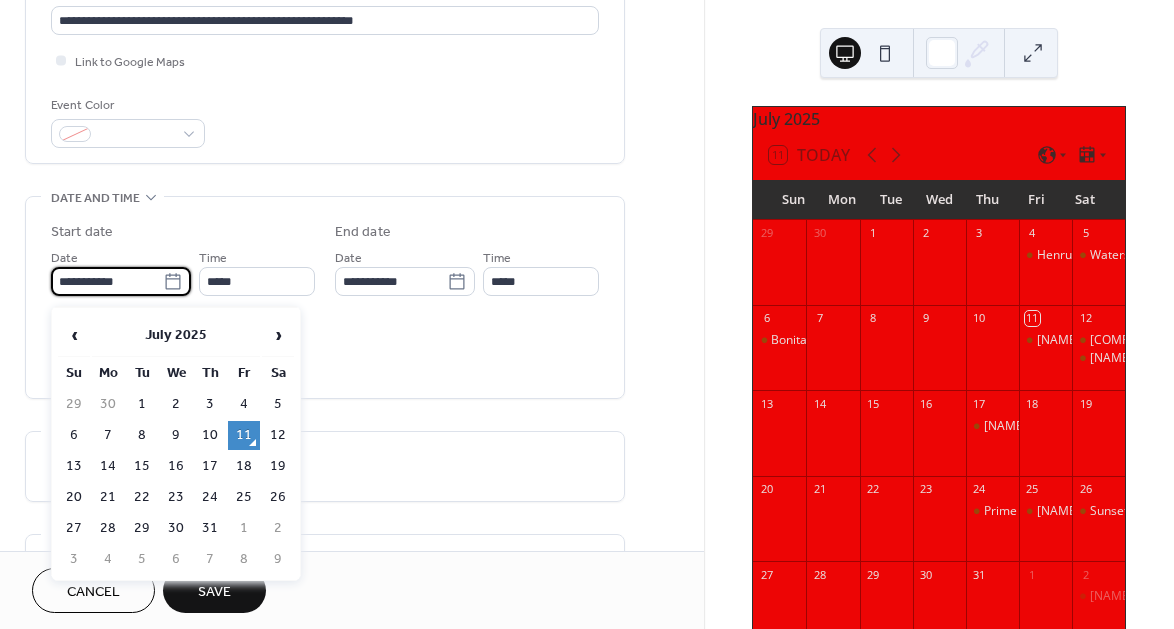 click on "**********" at bounding box center (107, 281) 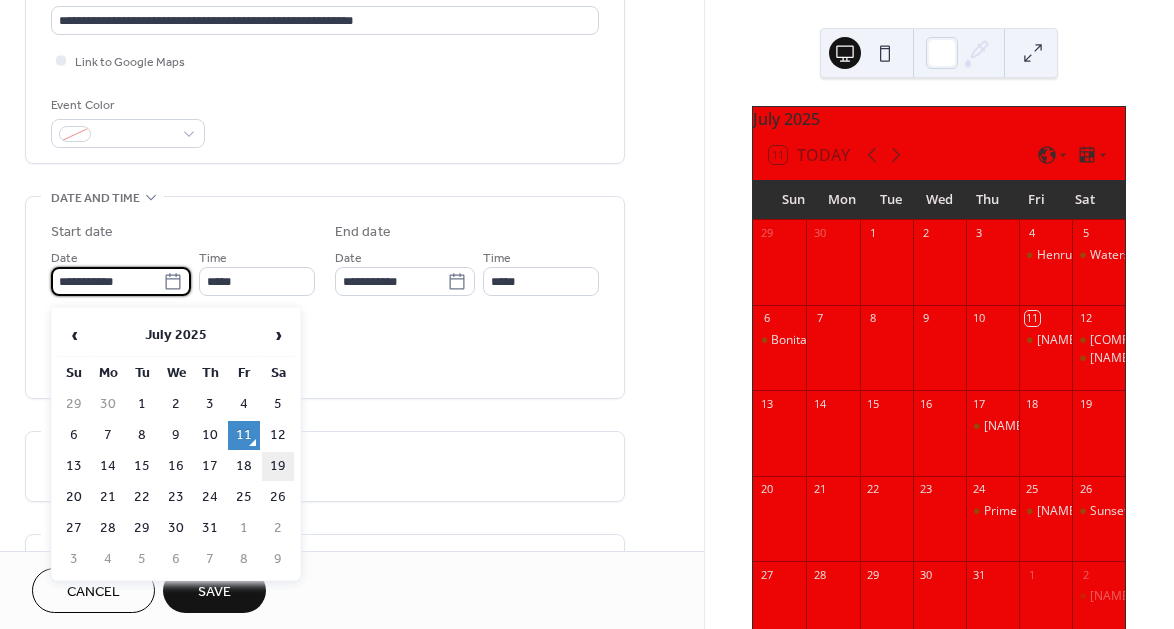 click on "19" at bounding box center [278, 466] 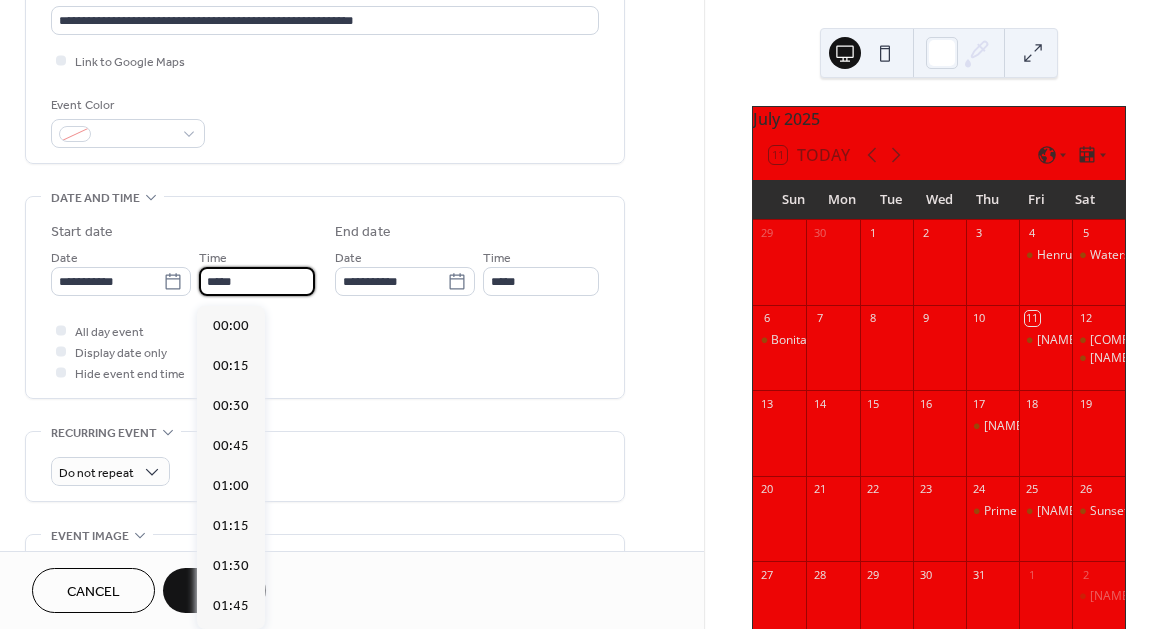 click on "*****" at bounding box center [257, 281] 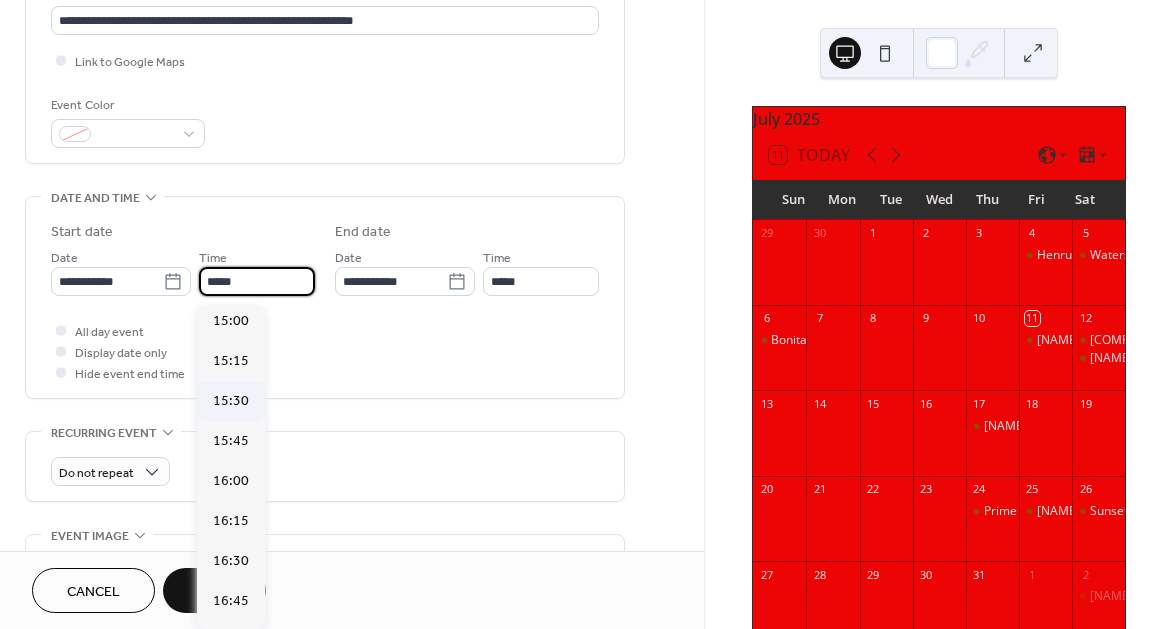 scroll, scrollTop: 2392, scrollLeft: 0, axis: vertical 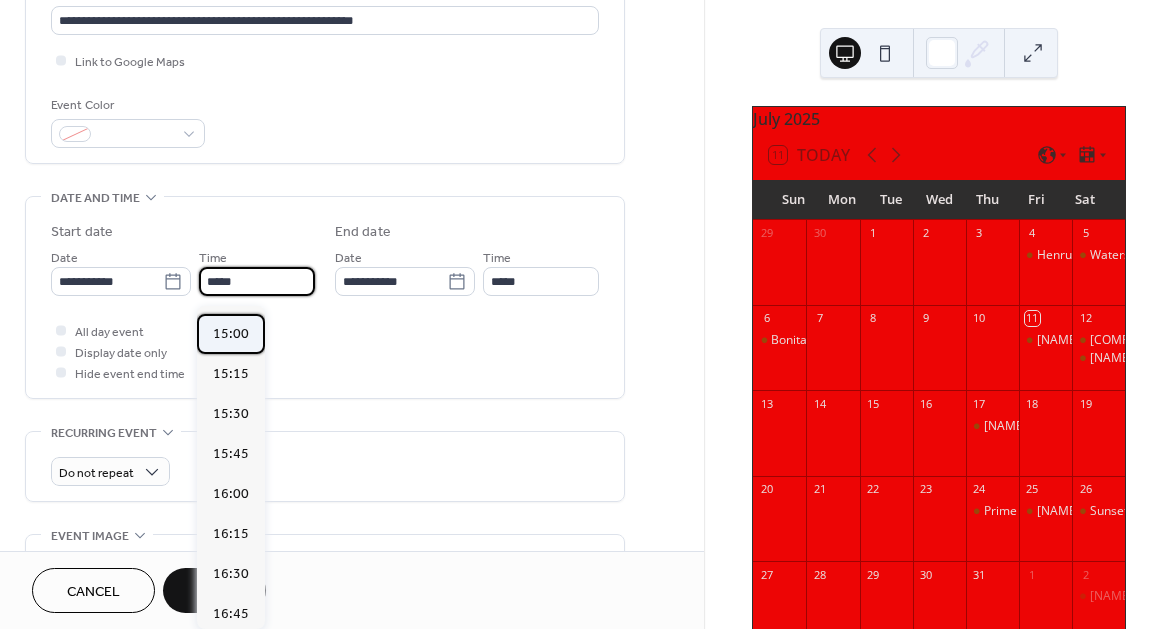 click on "15:00" at bounding box center (231, 334) 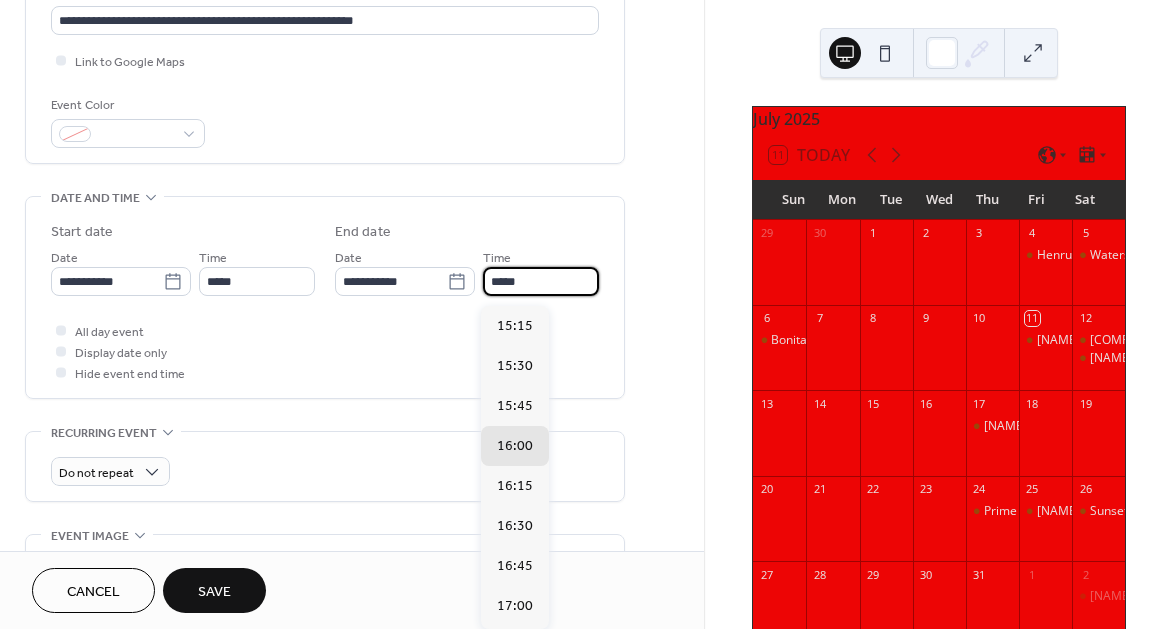 click on "*****" at bounding box center [541, 281] 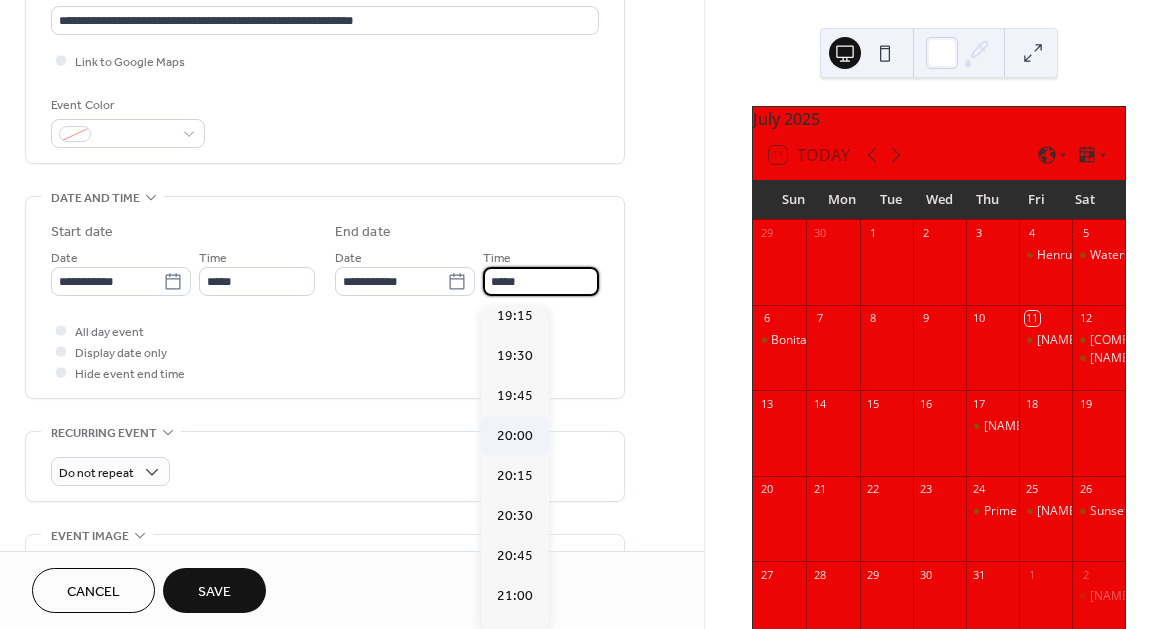 scroll, scrollTop: 651, scrollLeft: 0, axis: vertical 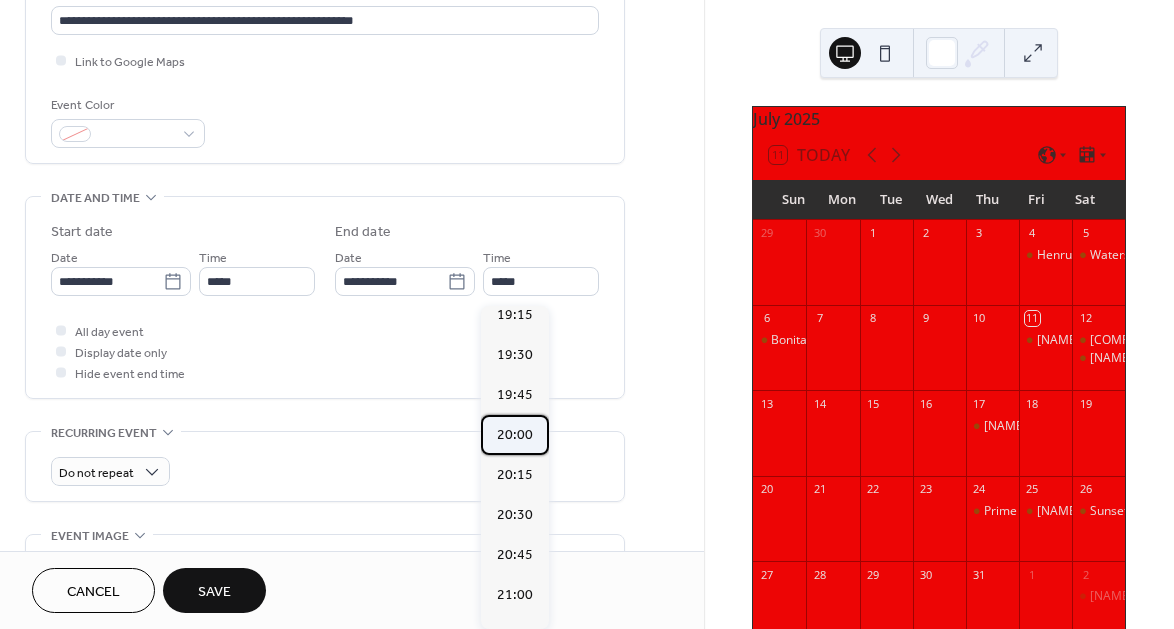 click on "20:00" at bounding box center (515, 435) 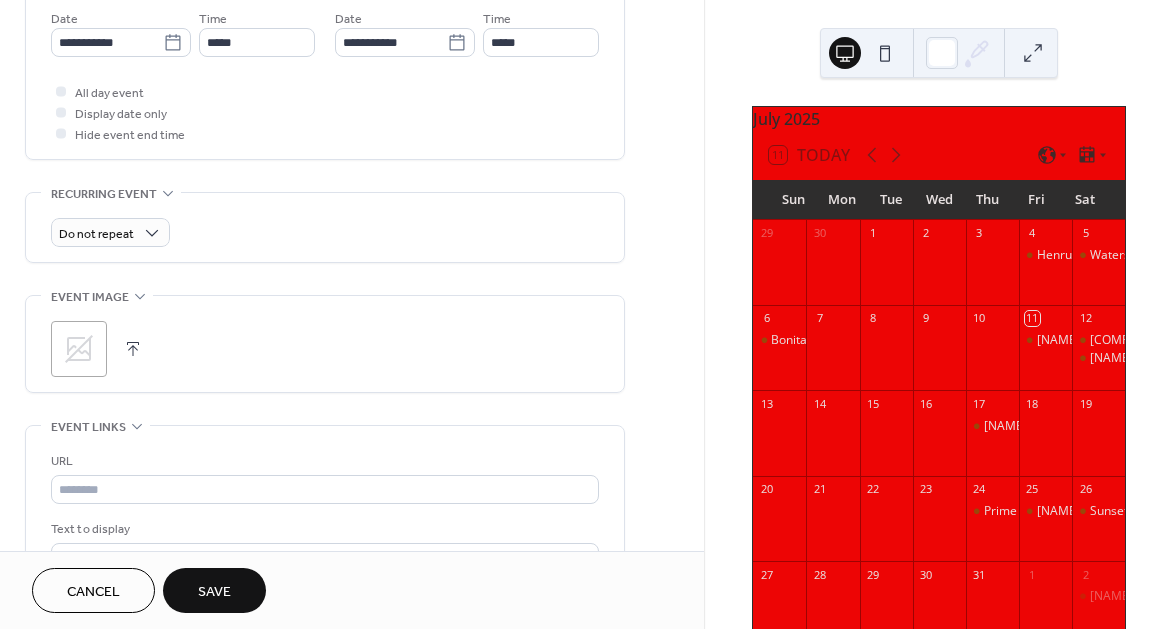 scroll, scrollTop: 702, scrollLeft: 0, axis: vertical 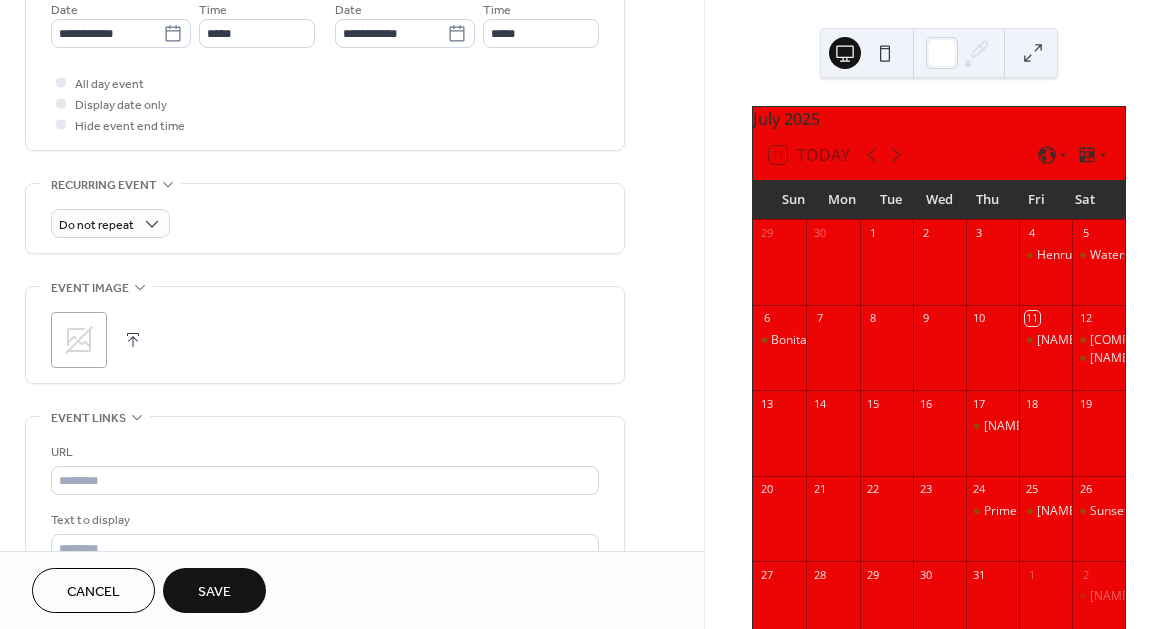 click 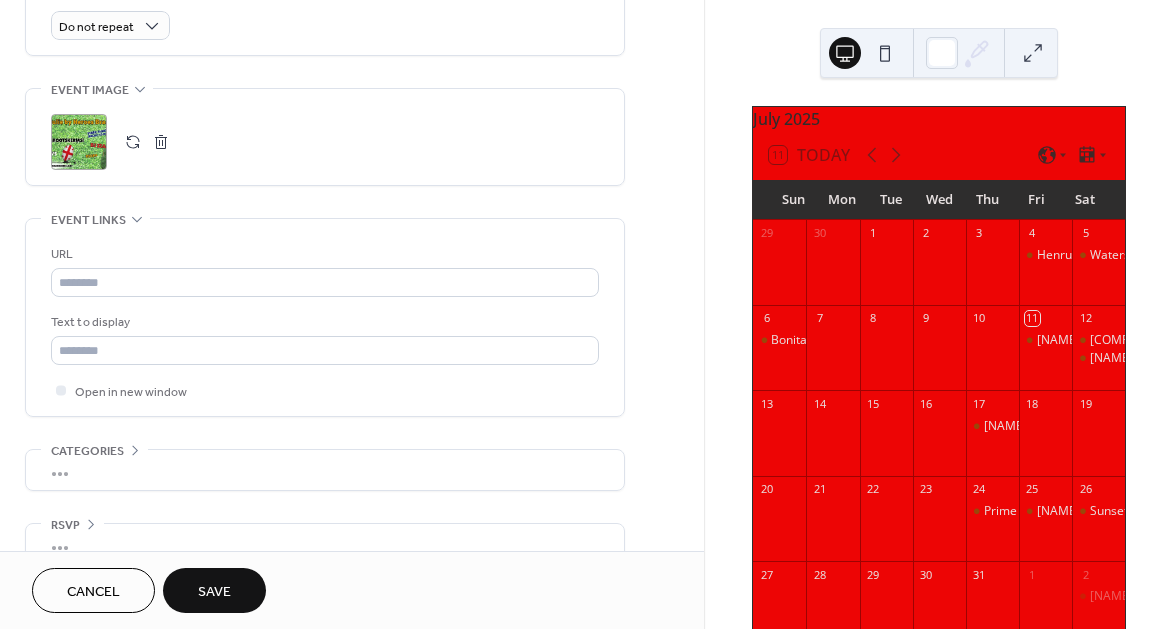 scroll, scrollTop: 909, scrollLeft: 0, axis: vertical 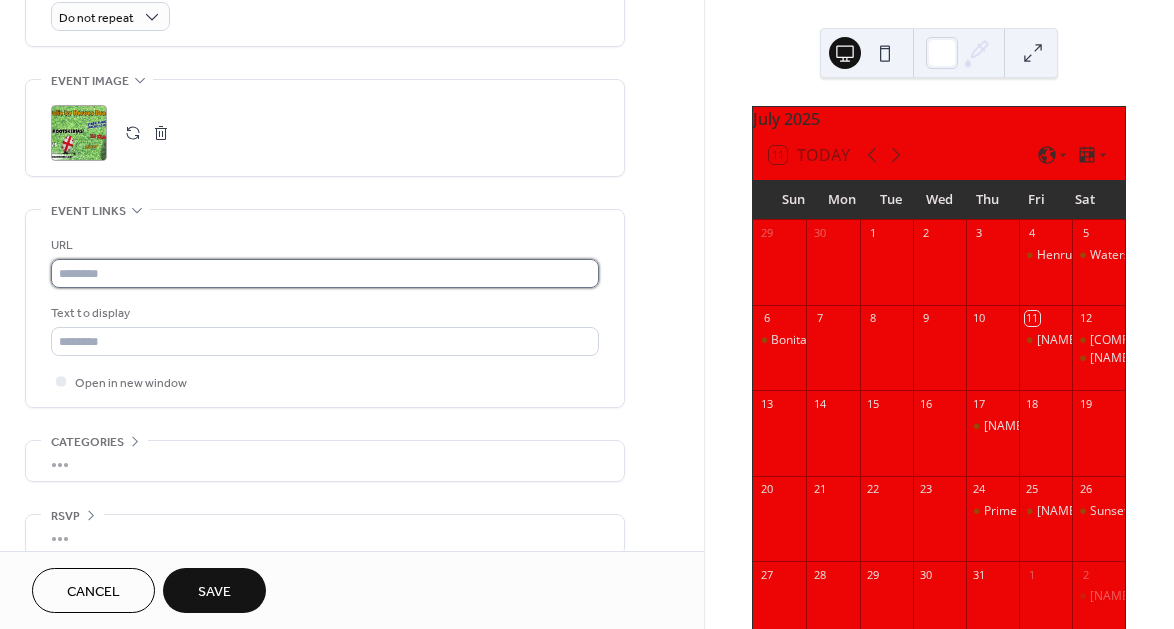 click at bounding box center [325, 273] 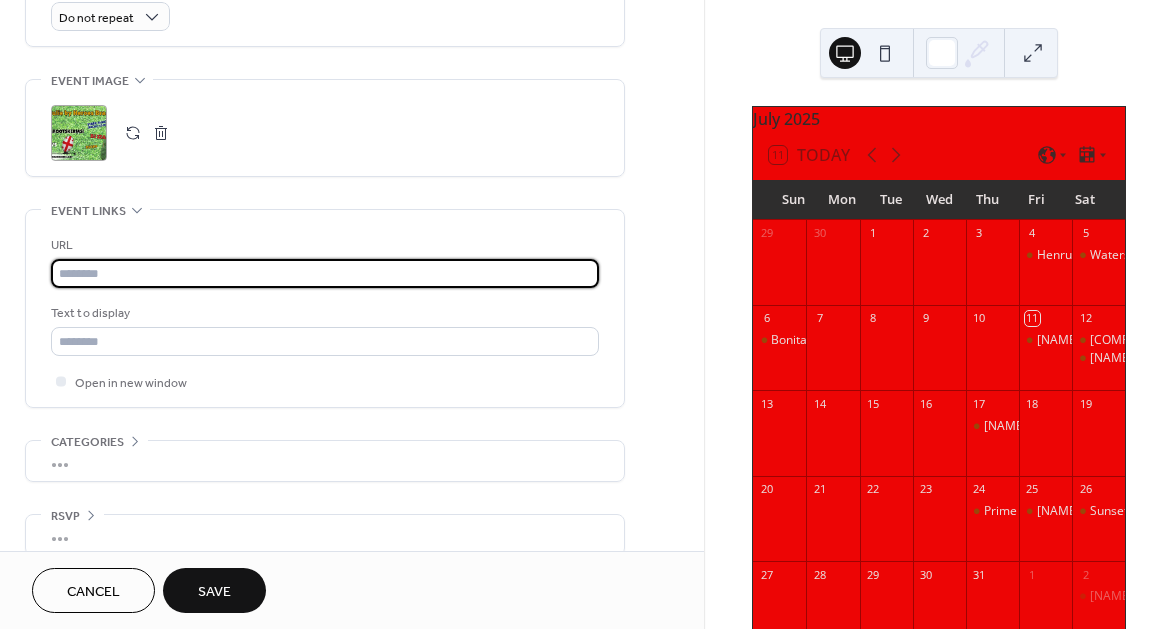 paste on "**********" 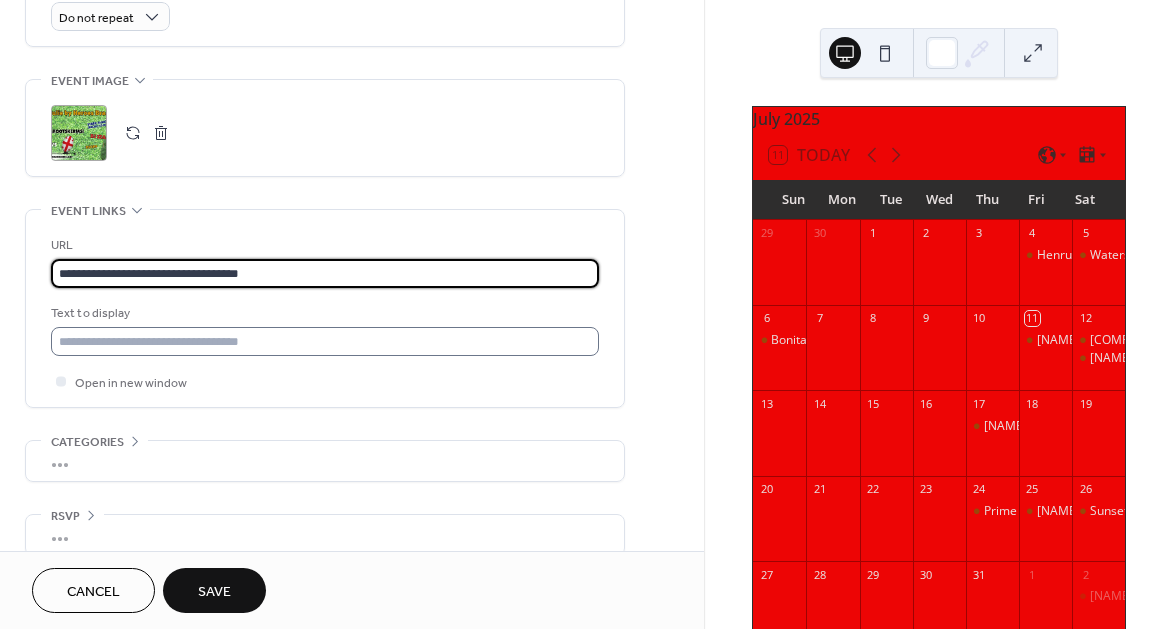 type on "**********" 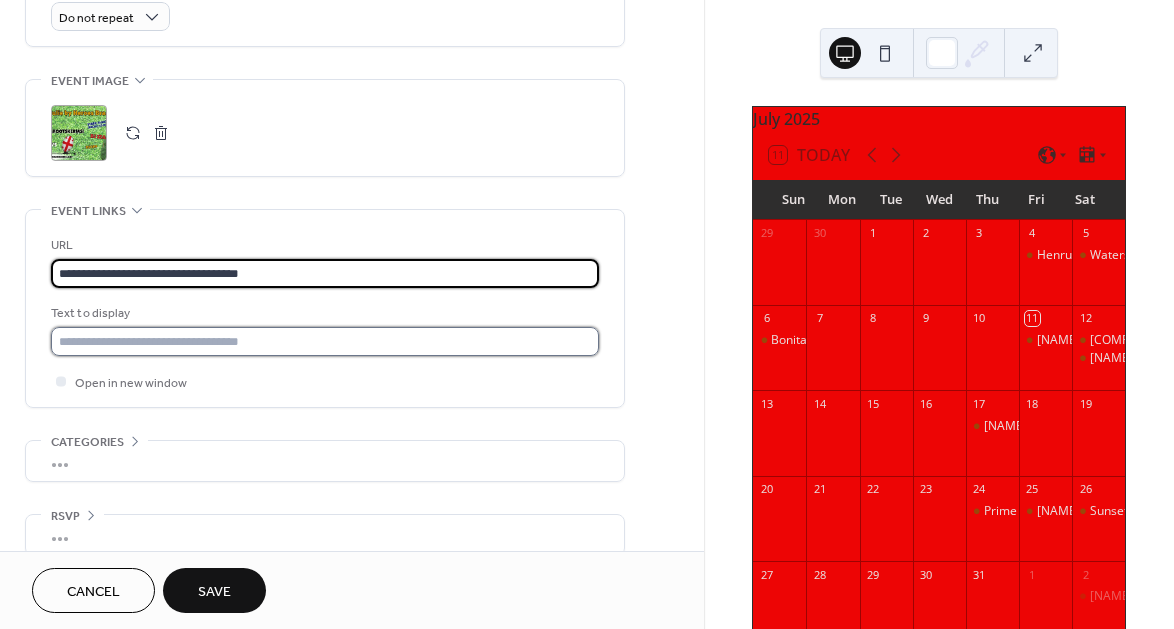 click at bounding box center [325, 341] 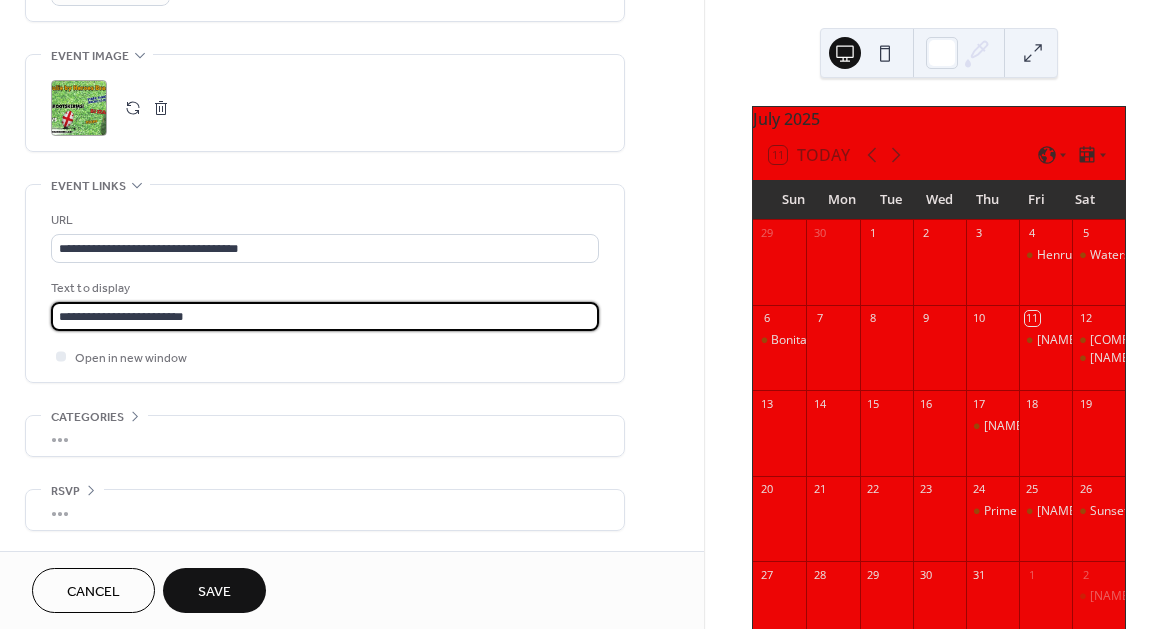 scroll, scrollTop: 944, scrollLeft: 0, axis: vertical 